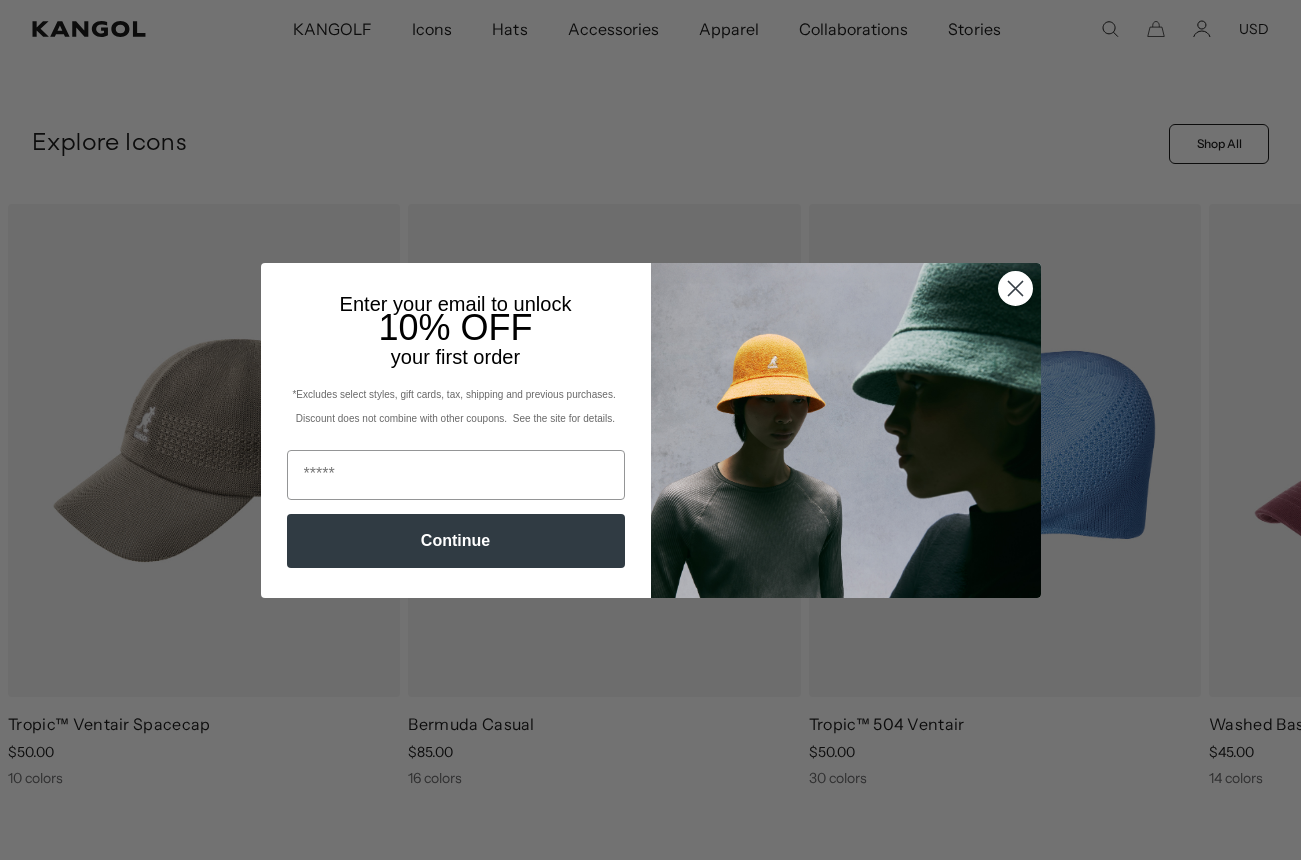 scroll, scrollTop: 700, scrollLeft: 0, axis: vertical 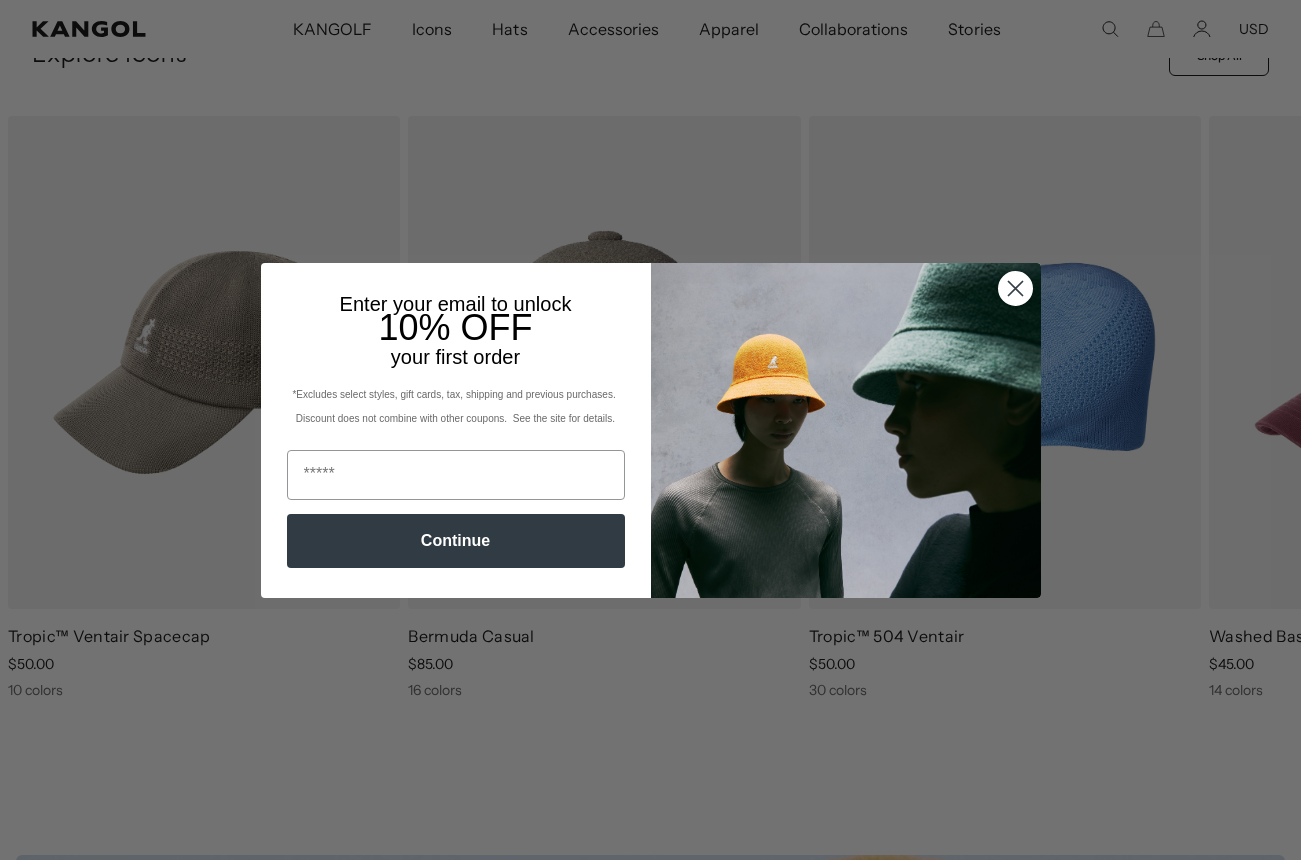 click 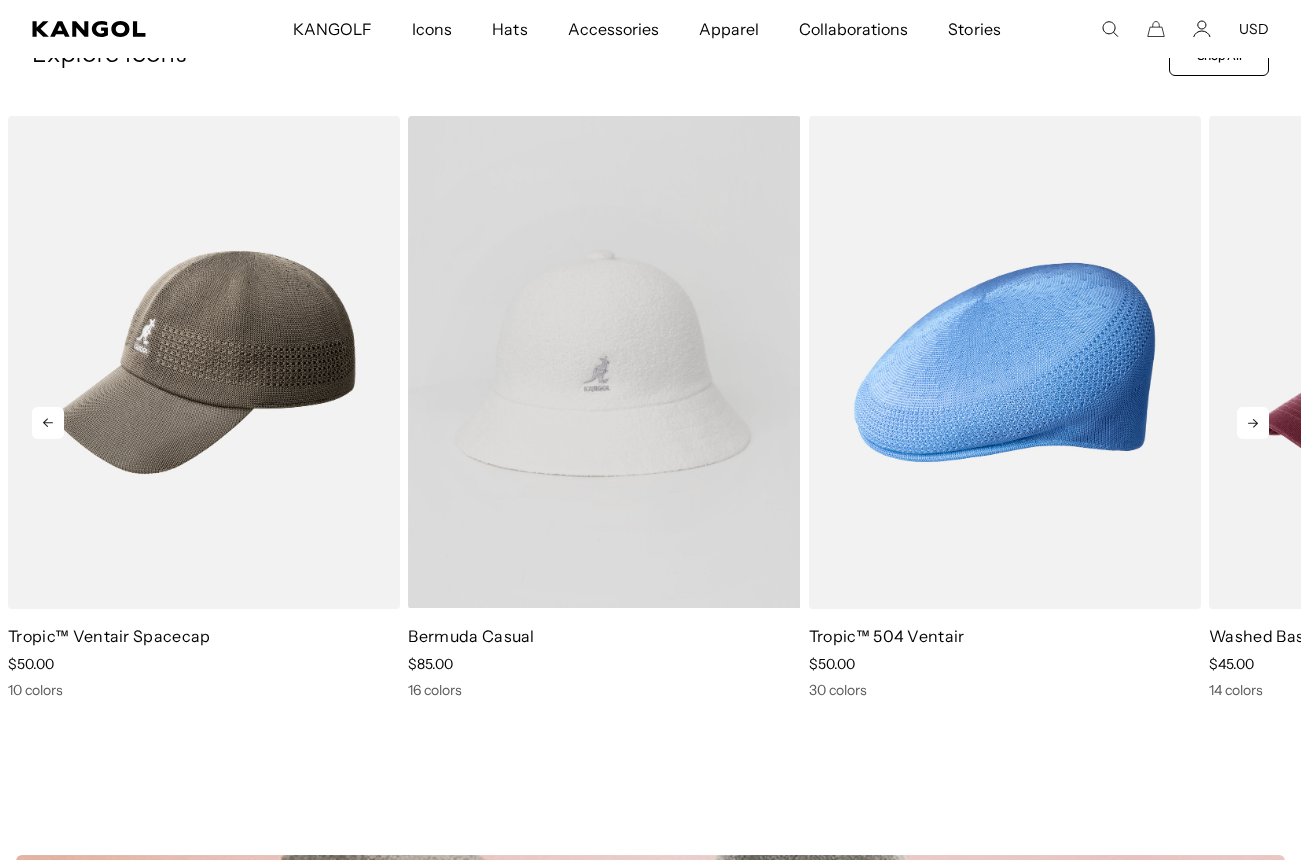 scroll, scrollTop: 0, scrollLeft: 0, axis: both 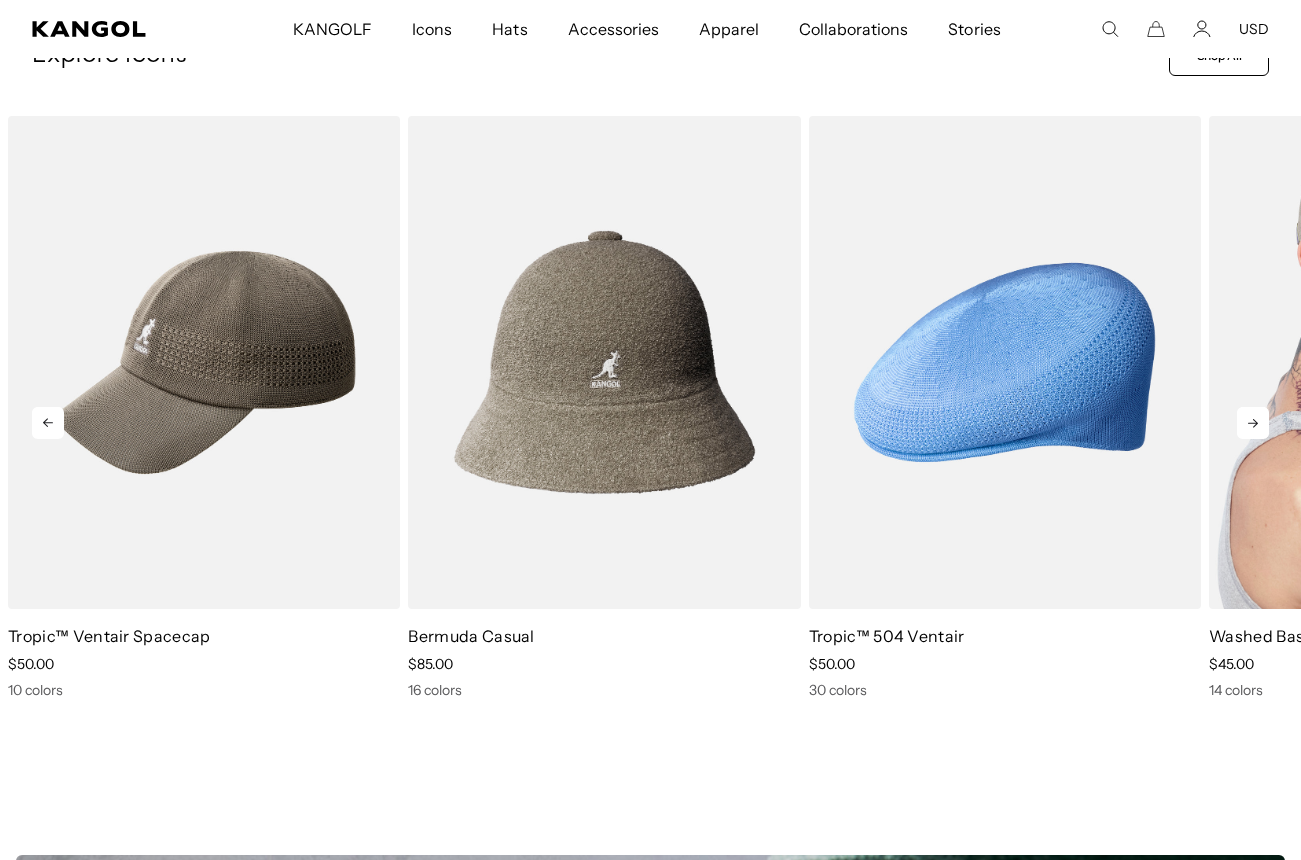 click at bounding box center [1405, 362] 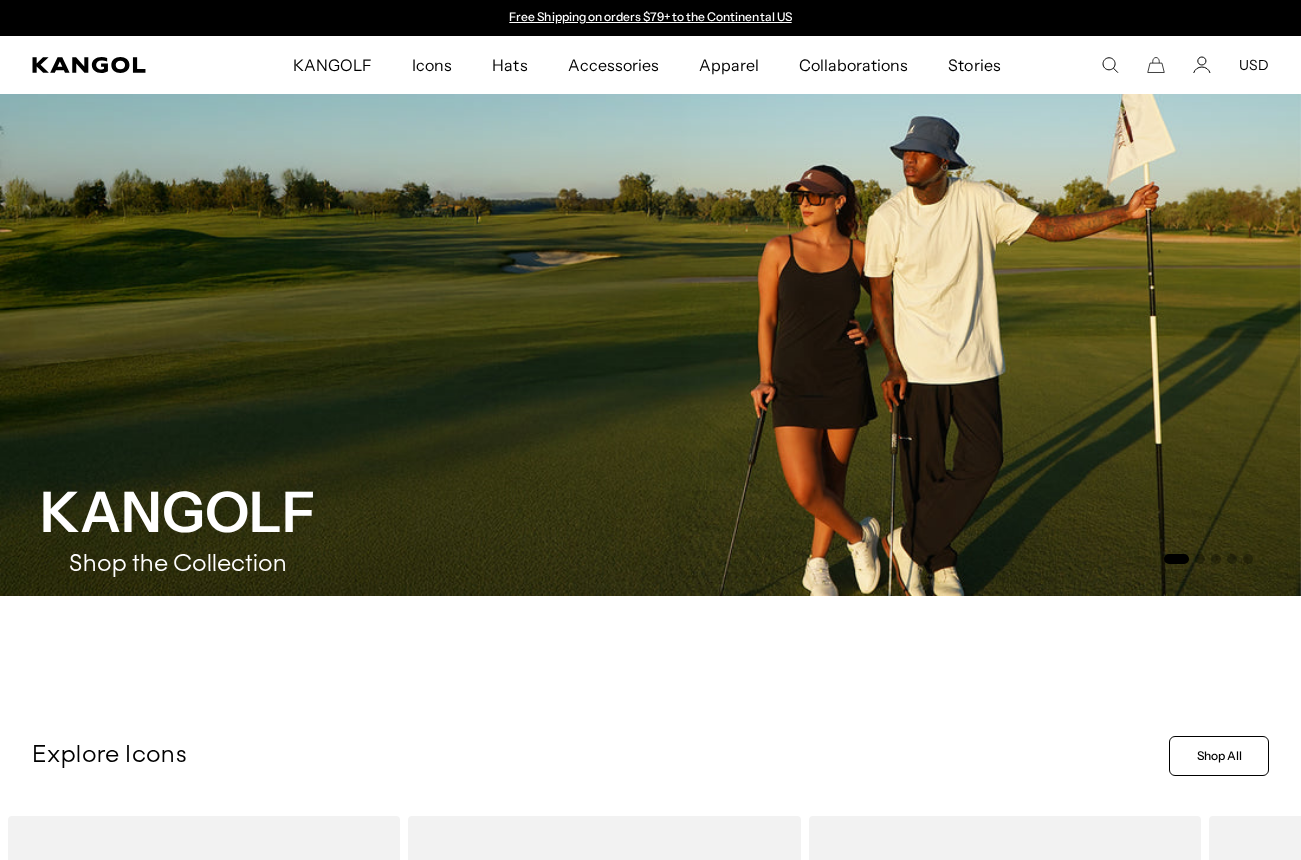 scroll, scrollTop: 700, scrollLeft: 0, axis: vertical 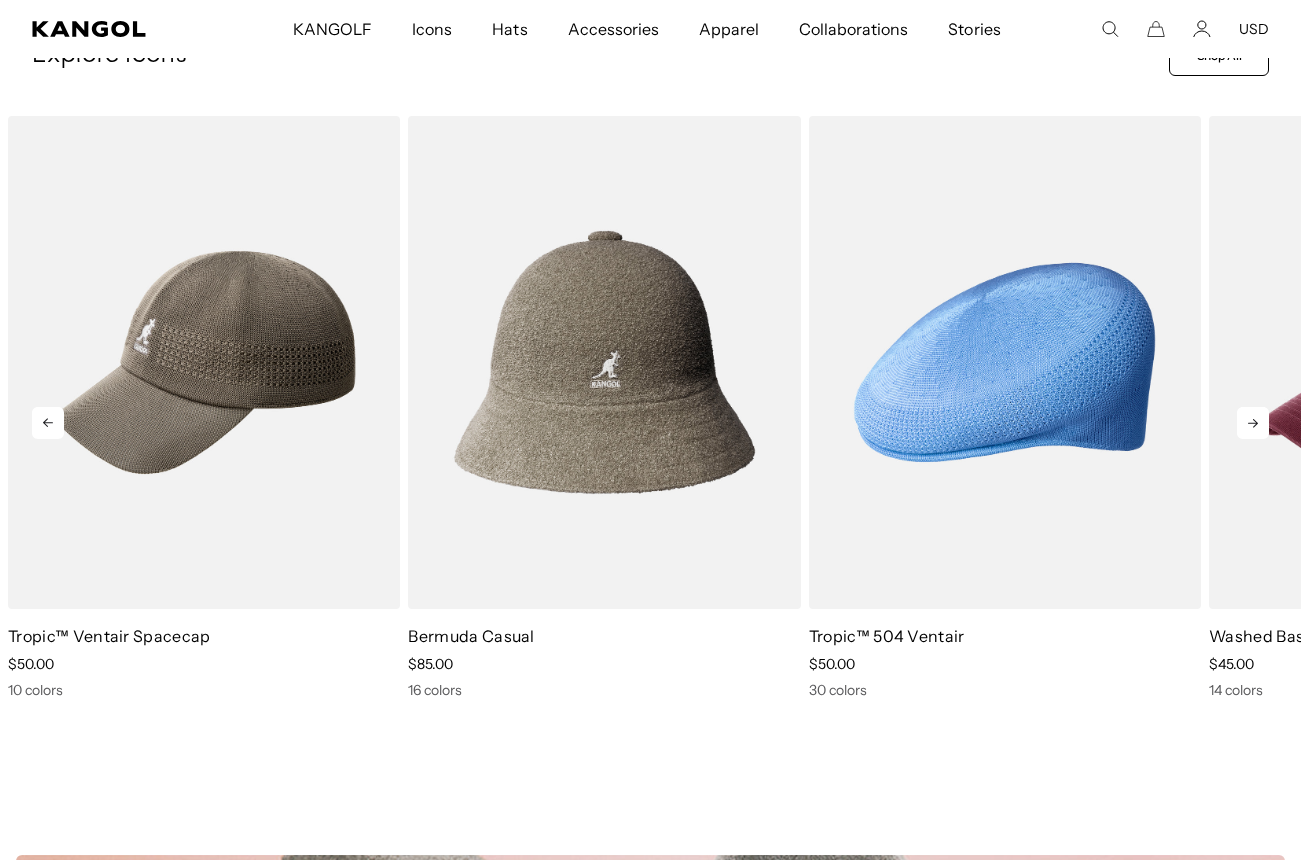 click 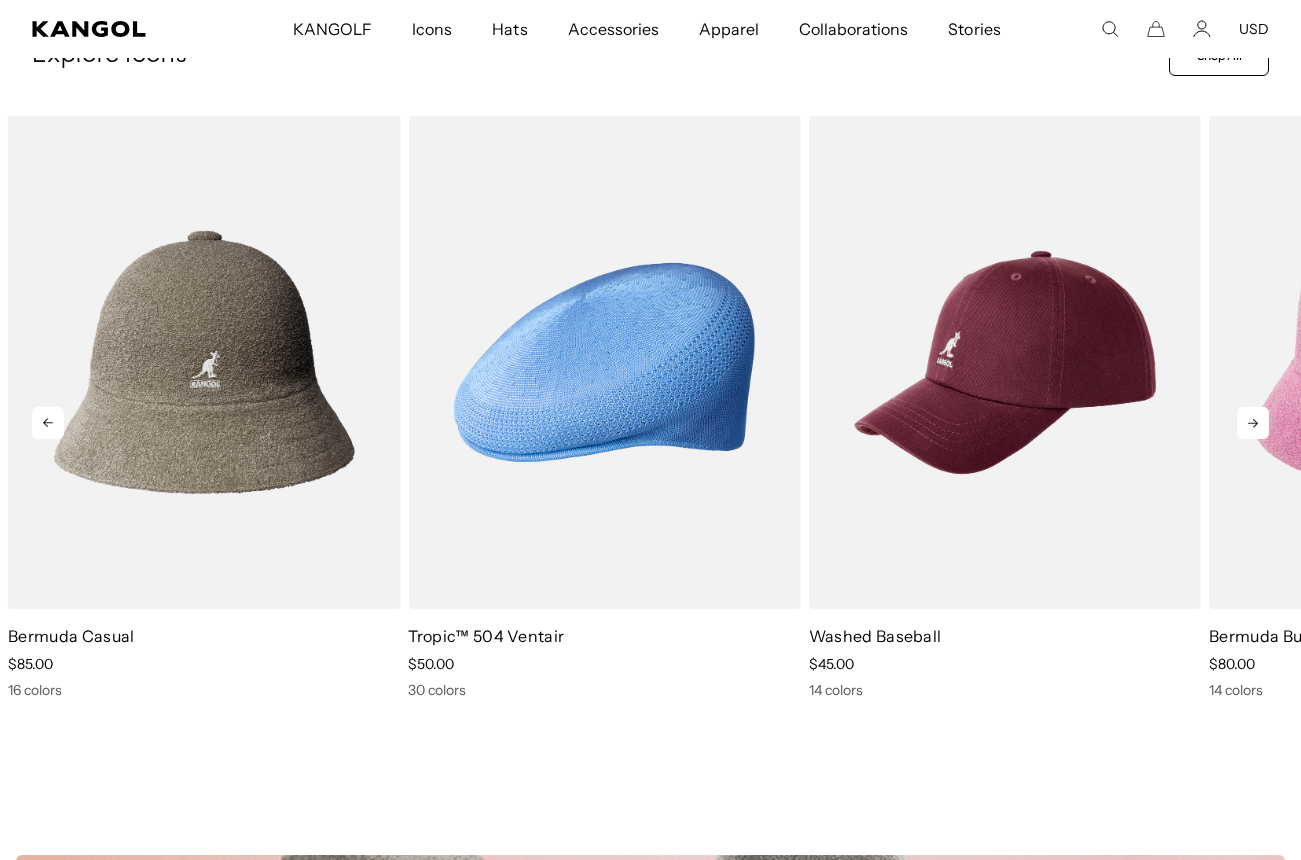 click 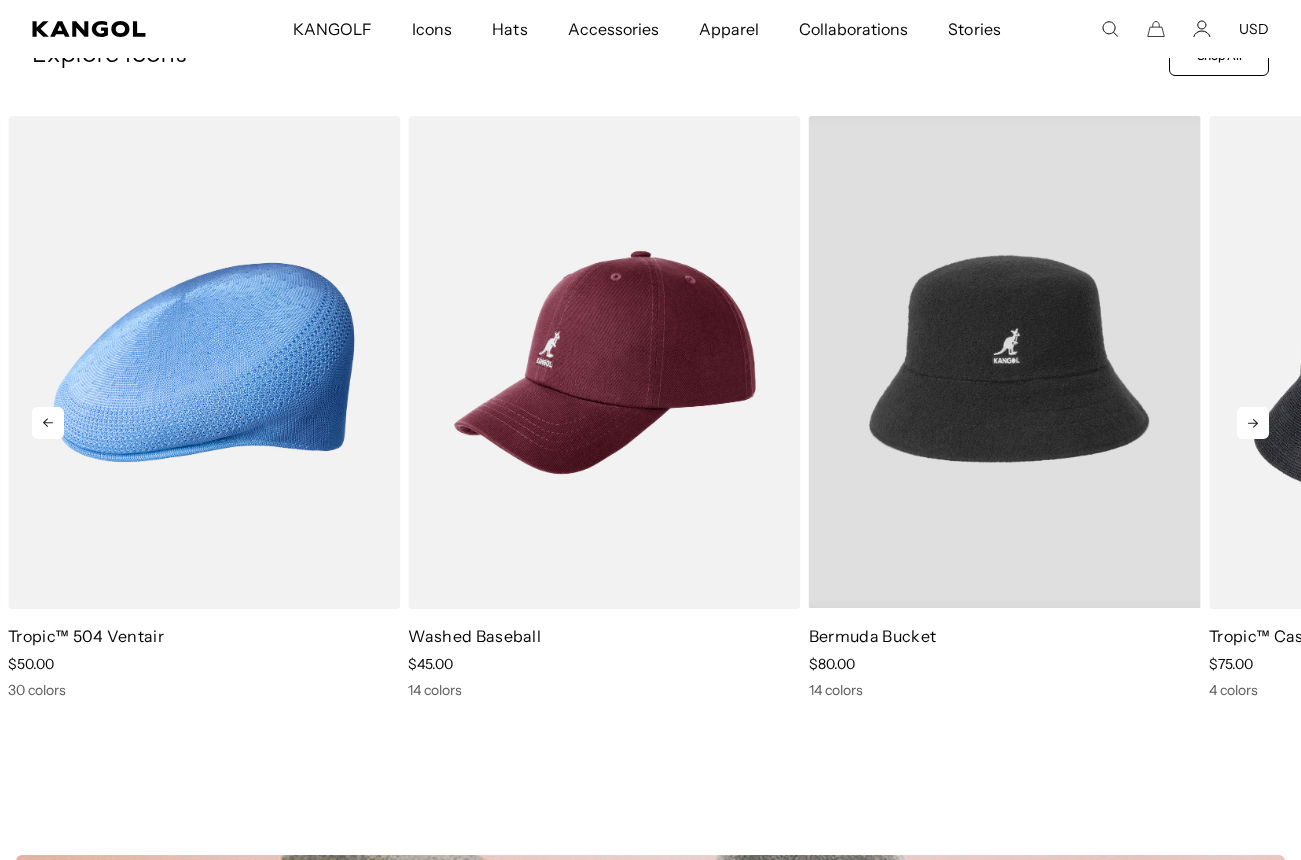 scroll, scrollTop: 0, scrollLeft: 0, axis: both 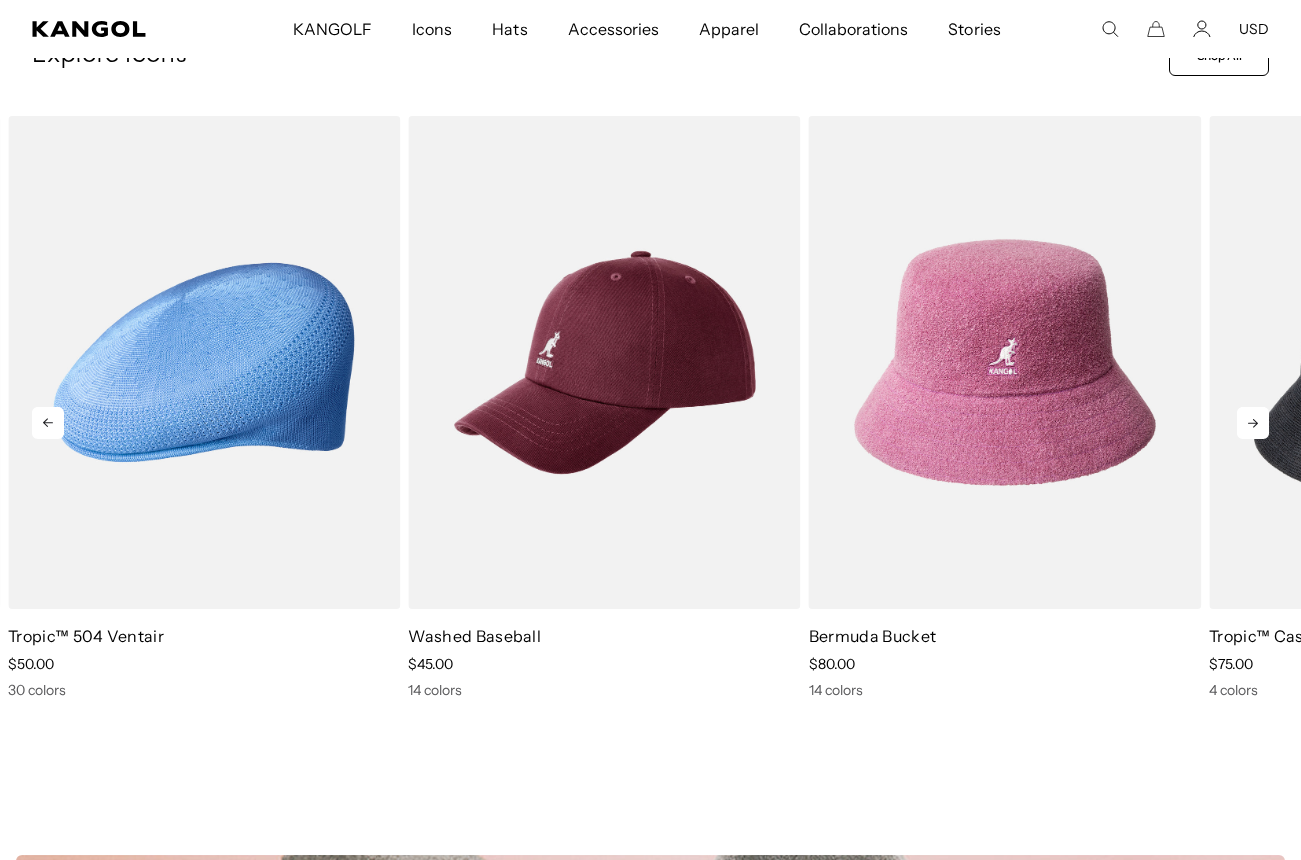 click 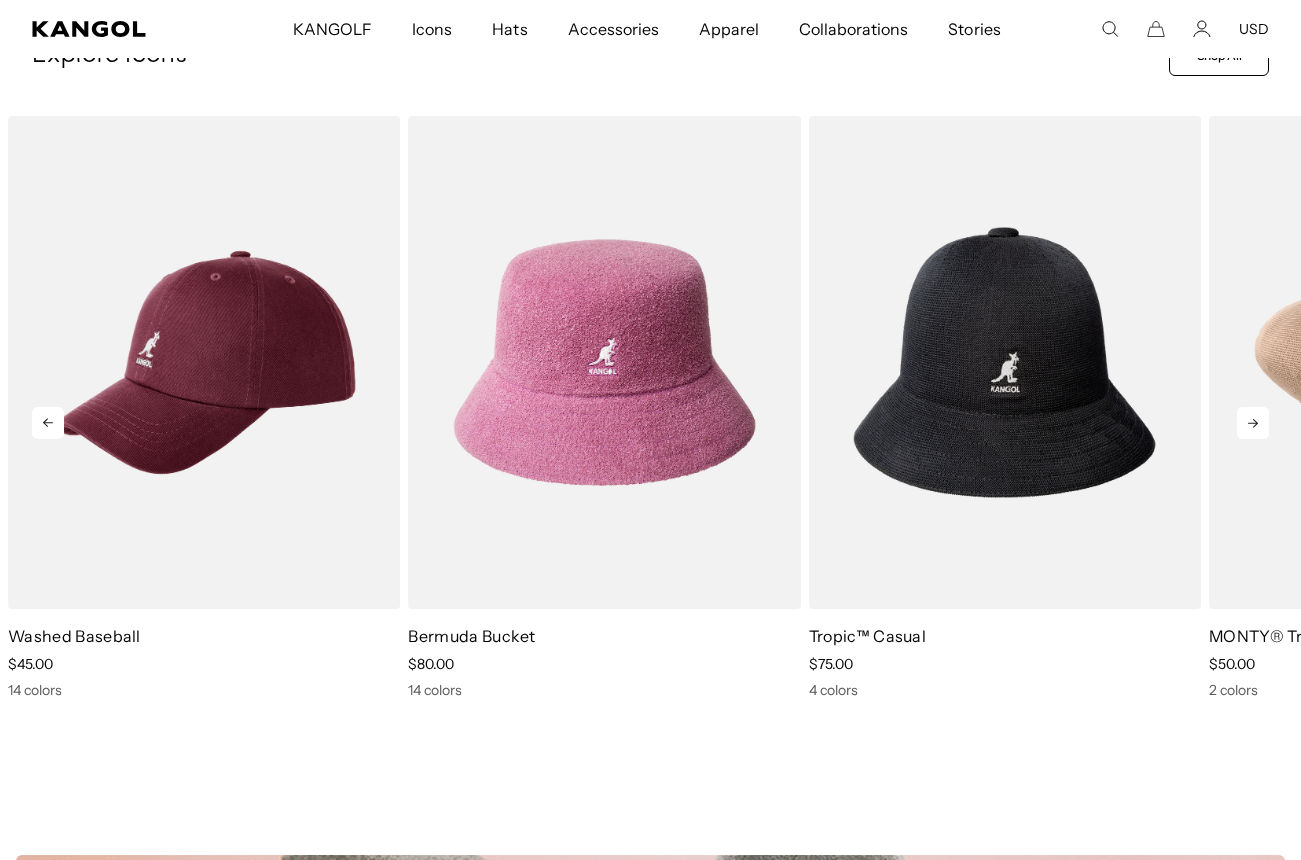 click 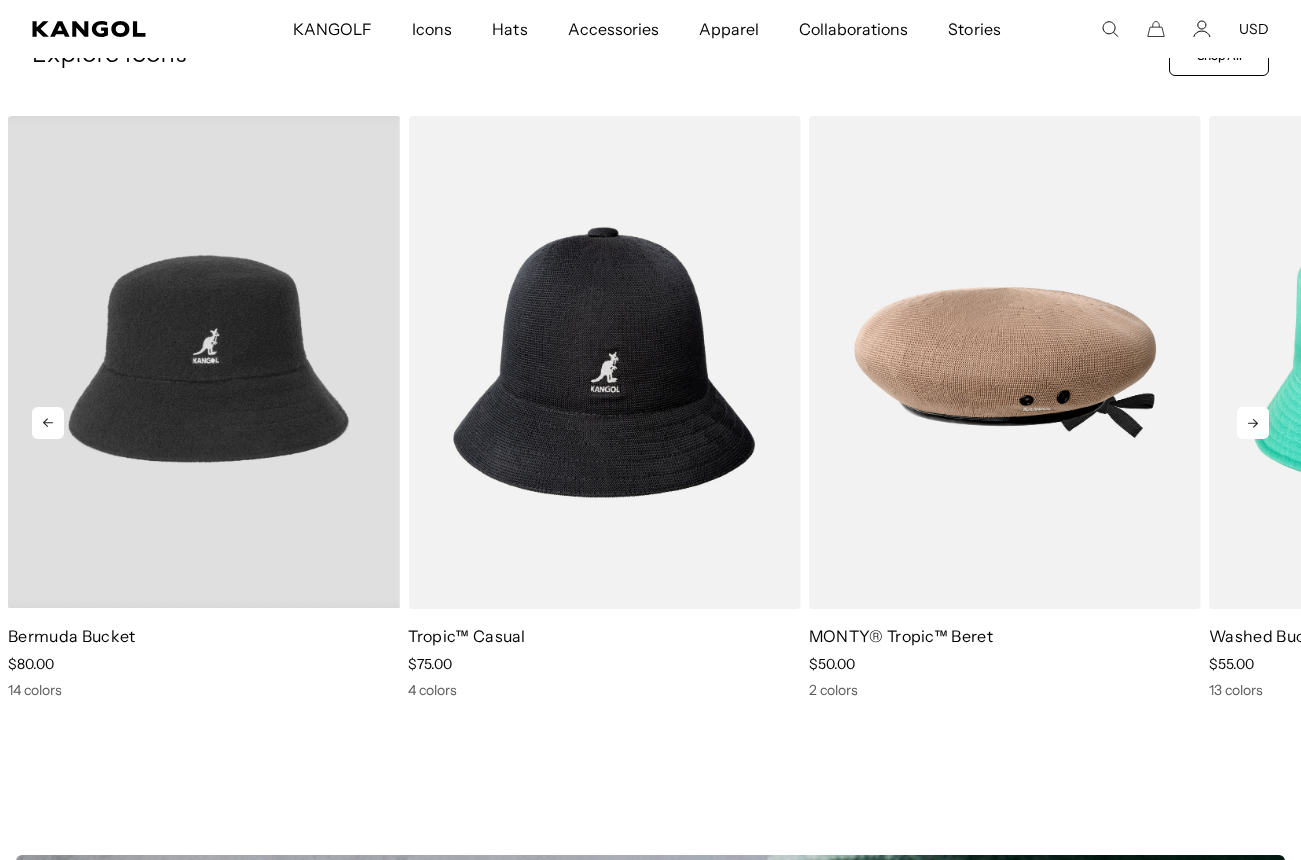 scroll, scrollTop: 0, scrollLeft: 412, axis: horizontal 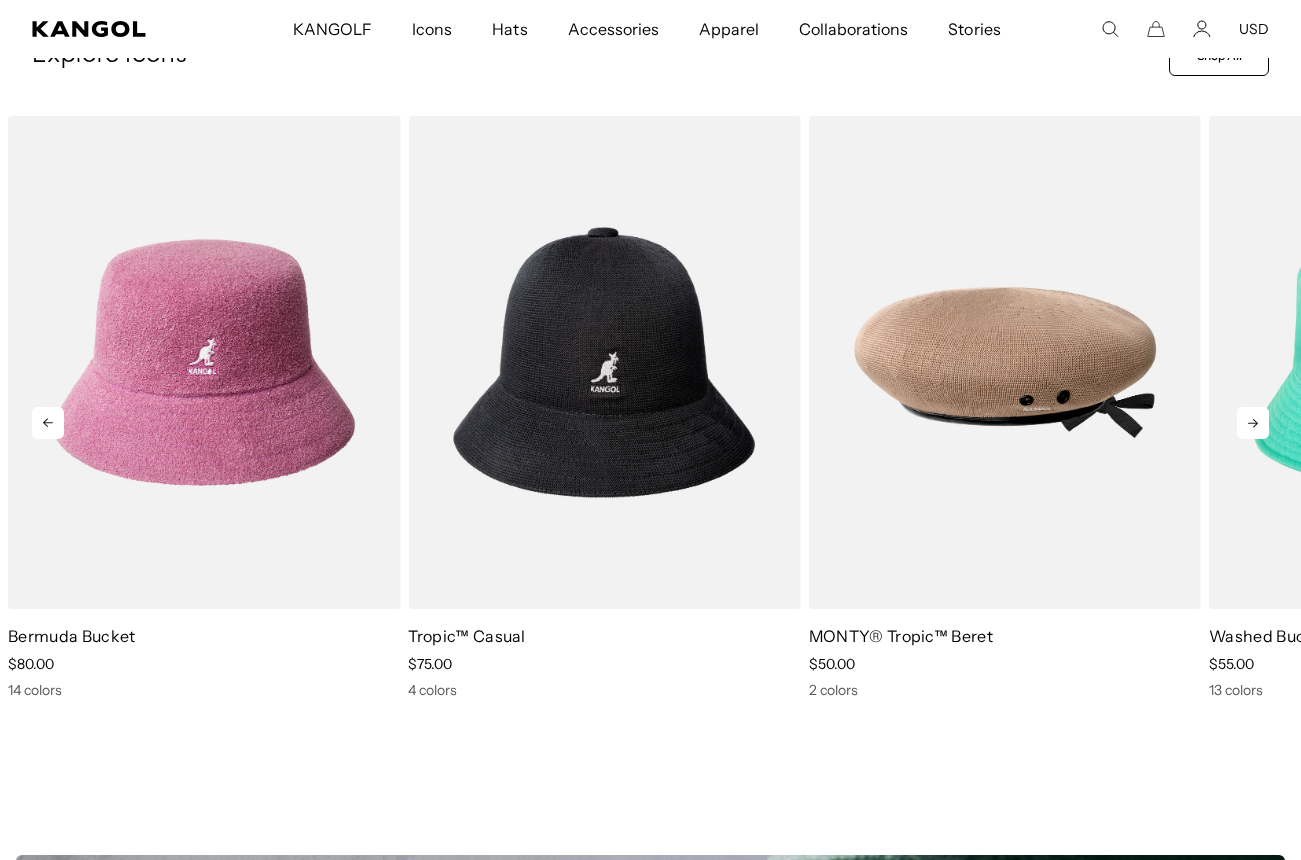 click 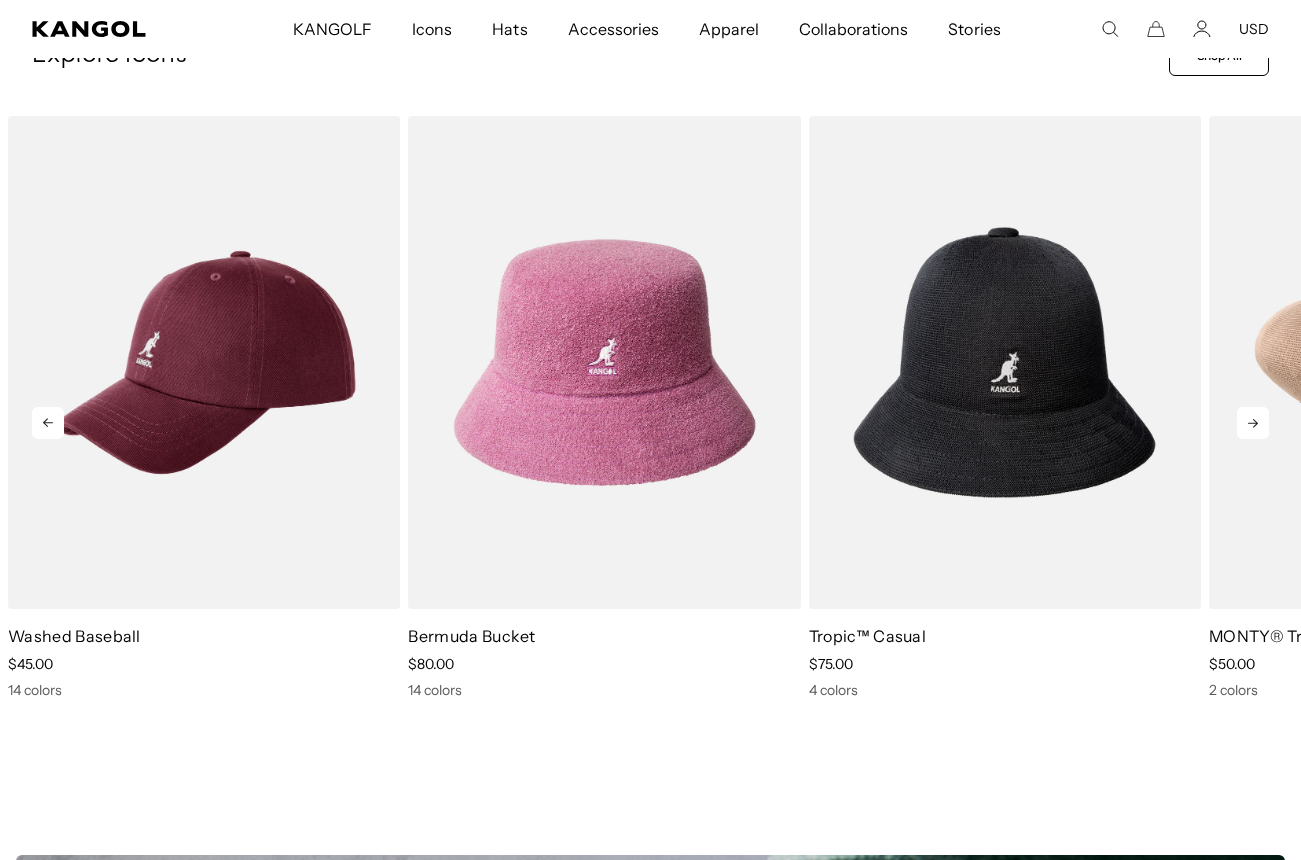 click 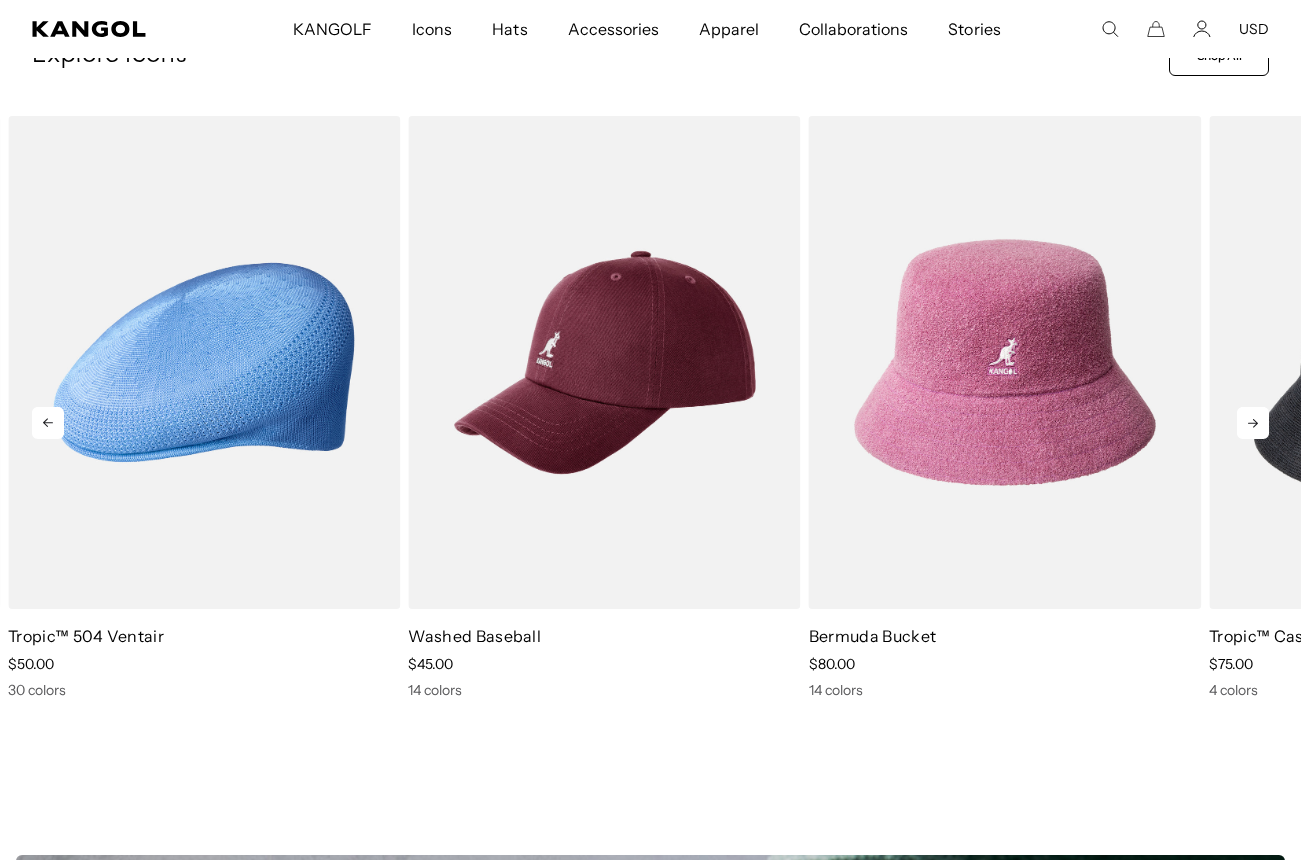 click 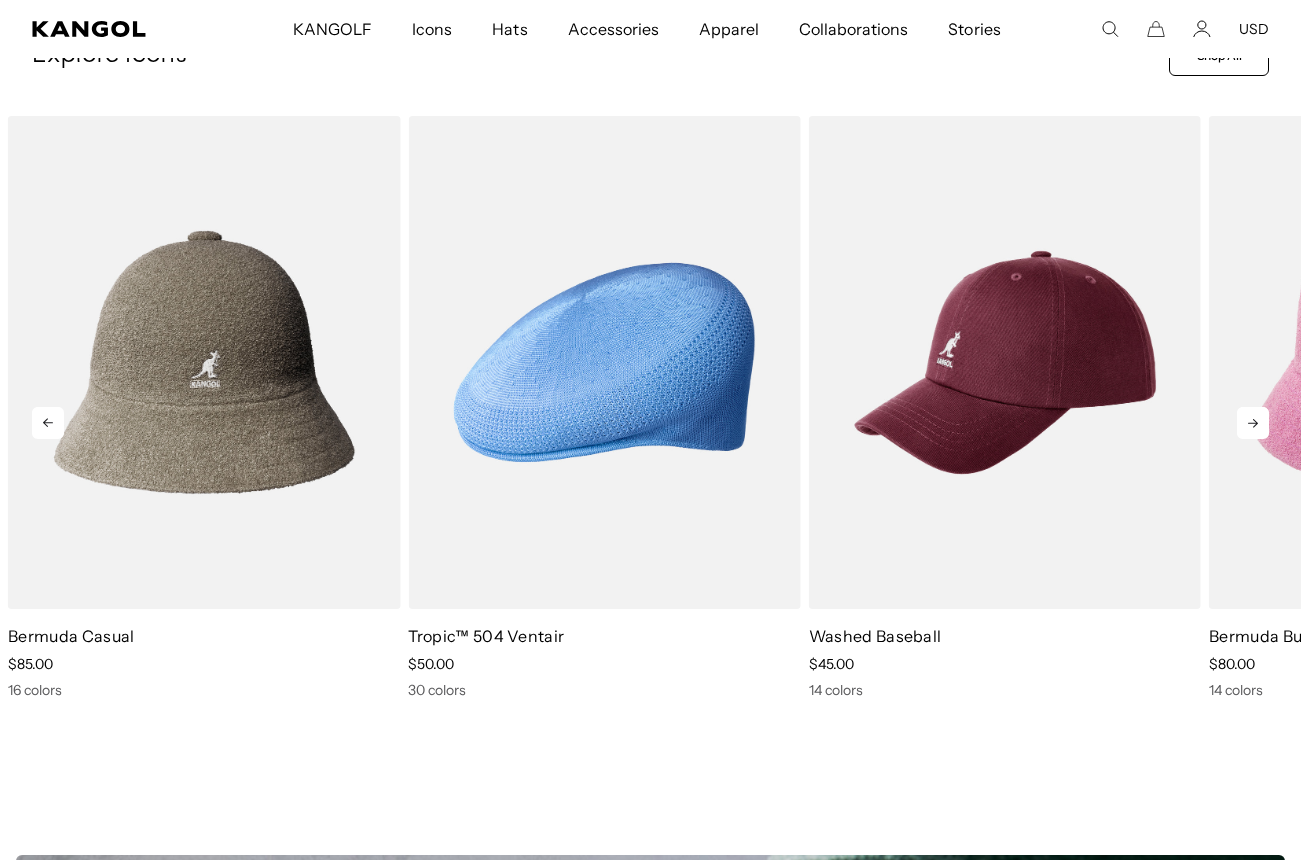 scroll, scrollTop: 0, scrollLeft: 0, axis: both 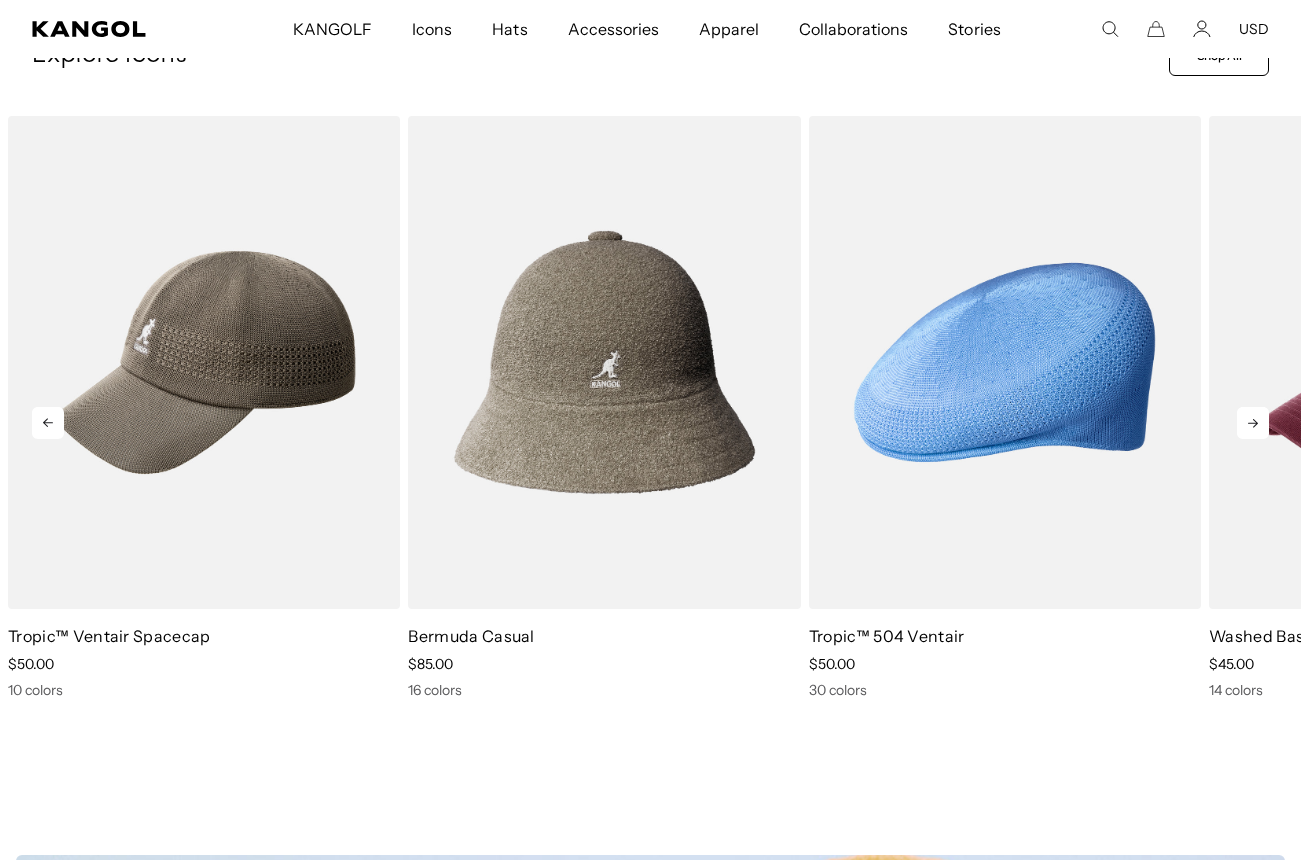 click 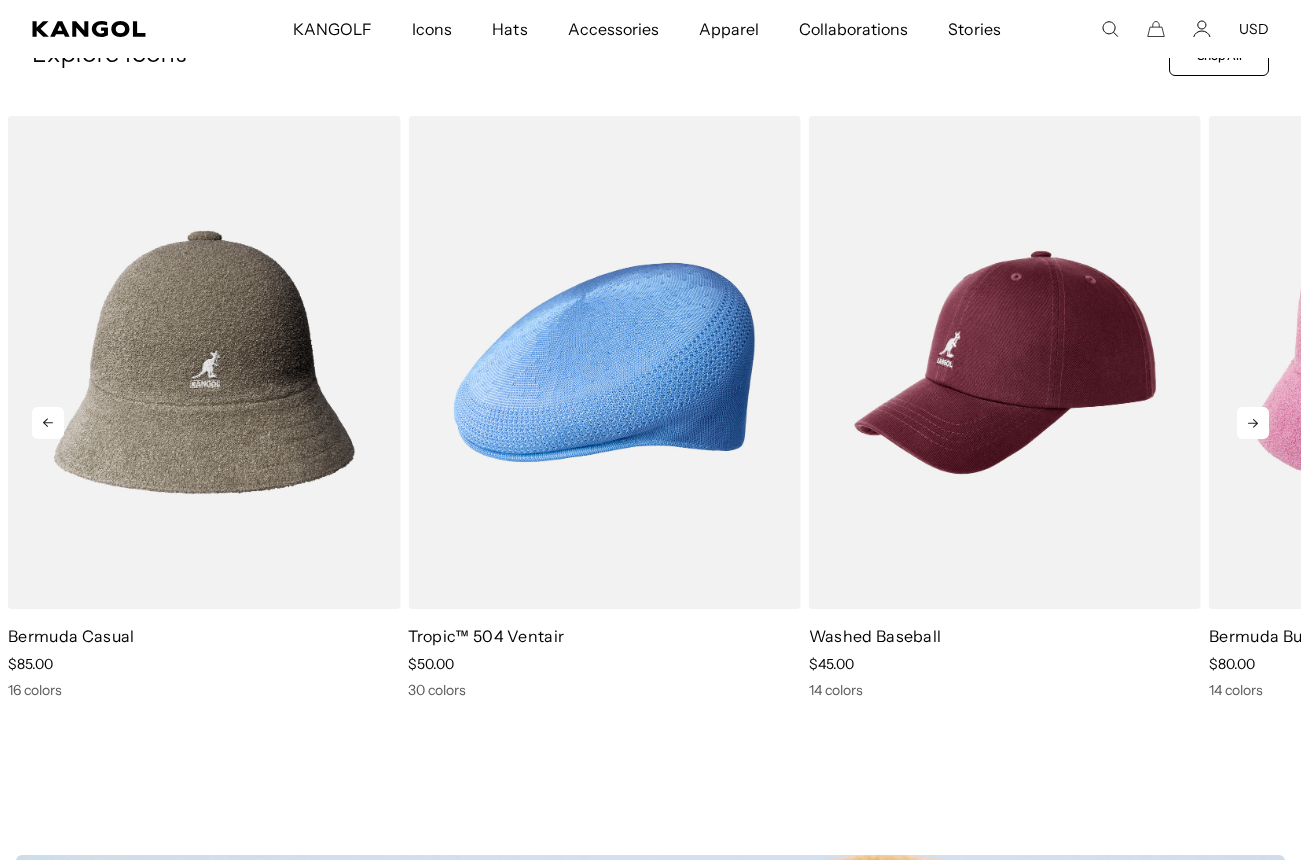 click 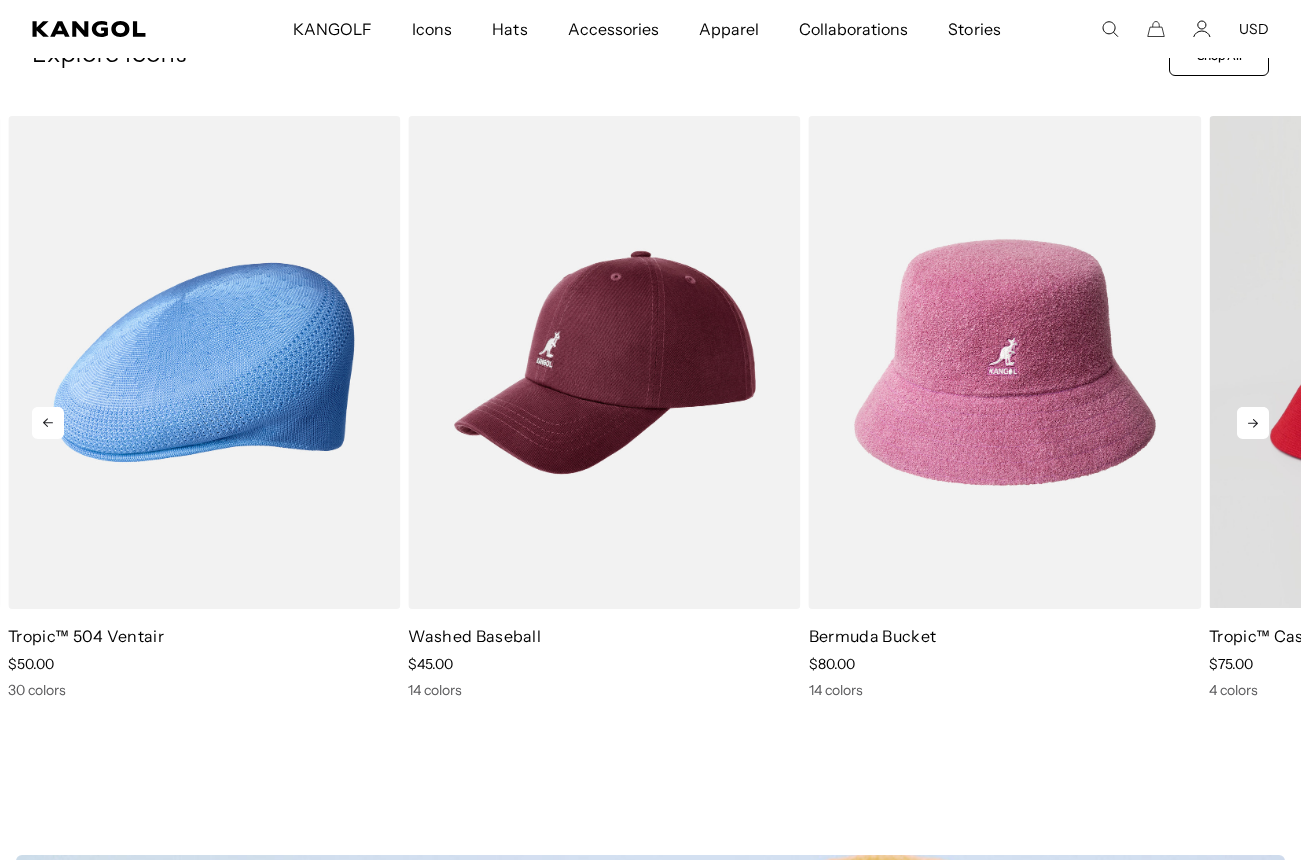 click on "Previous
Next
Bermuda Bucket
price $80.00 14 colors
Tropic™ Casual
price $75.00 4 colors
MONTY® Tropic™ Beret
price $50.00 2 colors
Washed Bucket Hat
price $55.00 13 colors
Bamboo 507
price $70.00 5 colors" at bounding box center [650, 407] 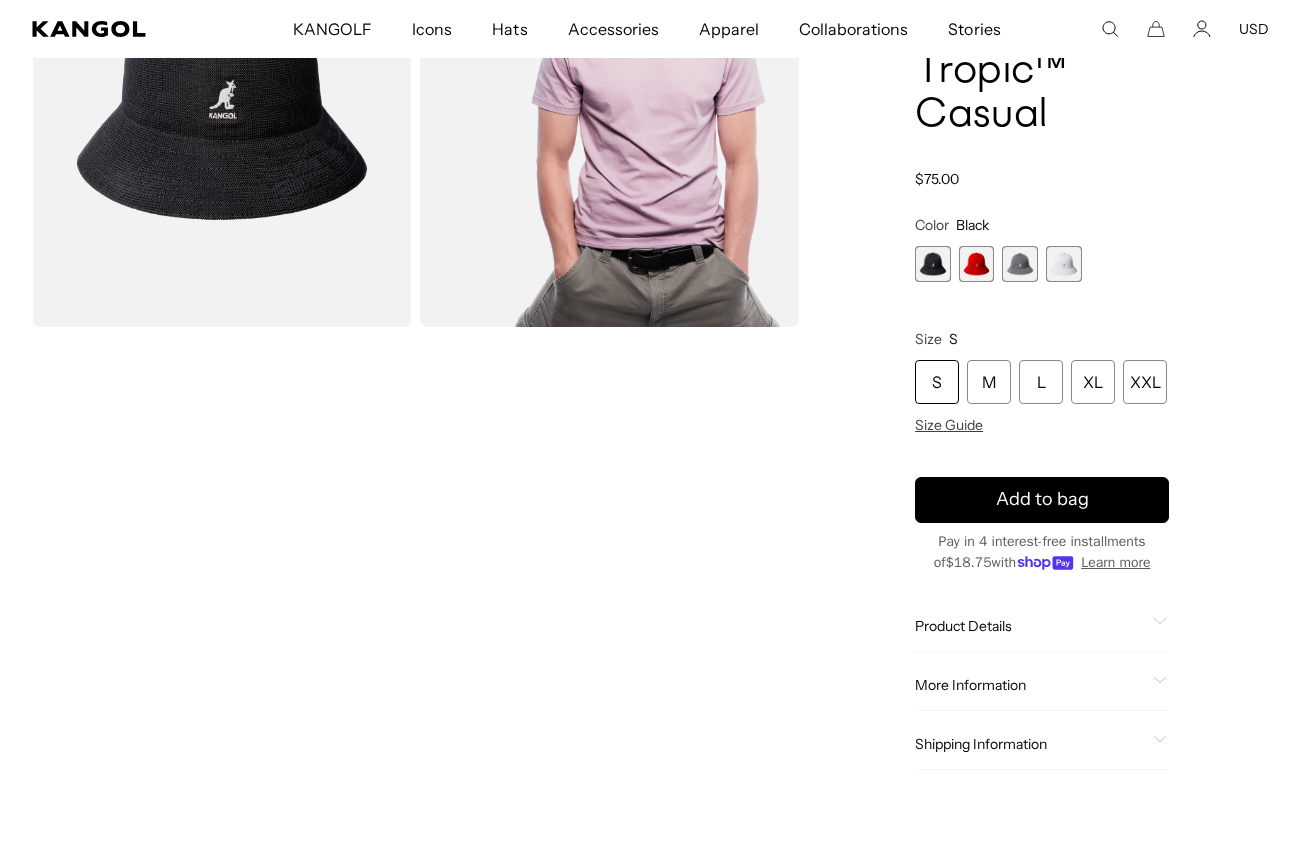 scroll, scrollTop: 0, scrollLeft: 0, axis: both 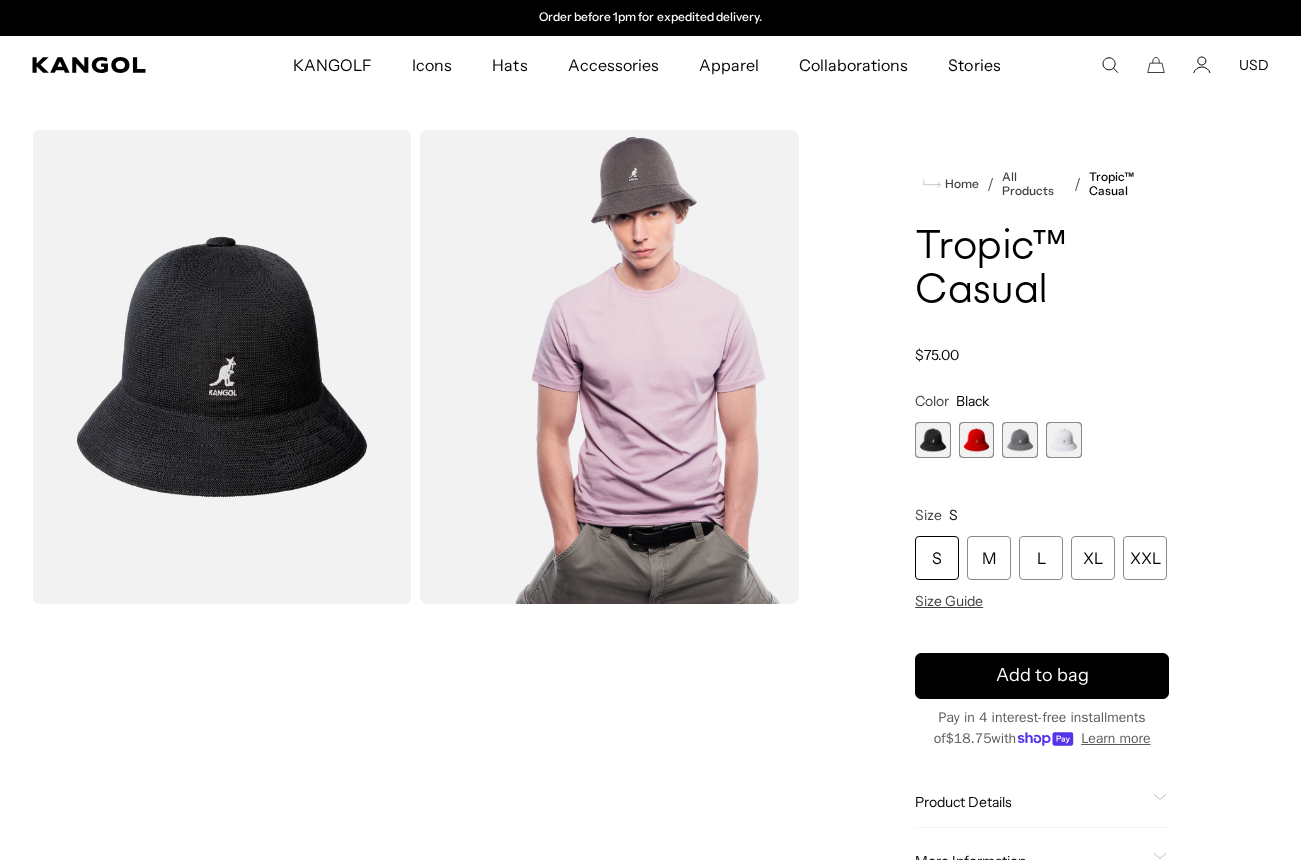 click at bounding box center (610, 367) 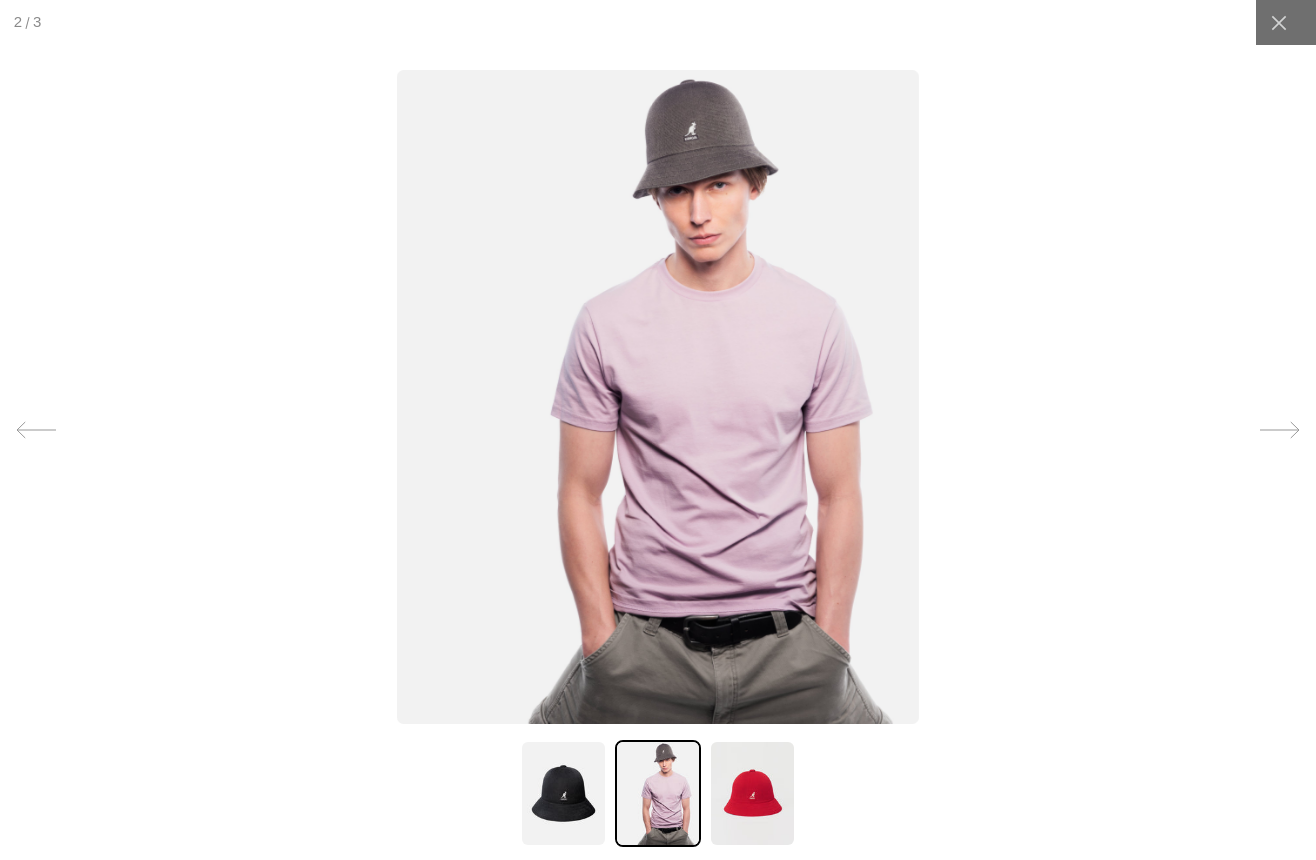 click at bounding box center [658, 397] 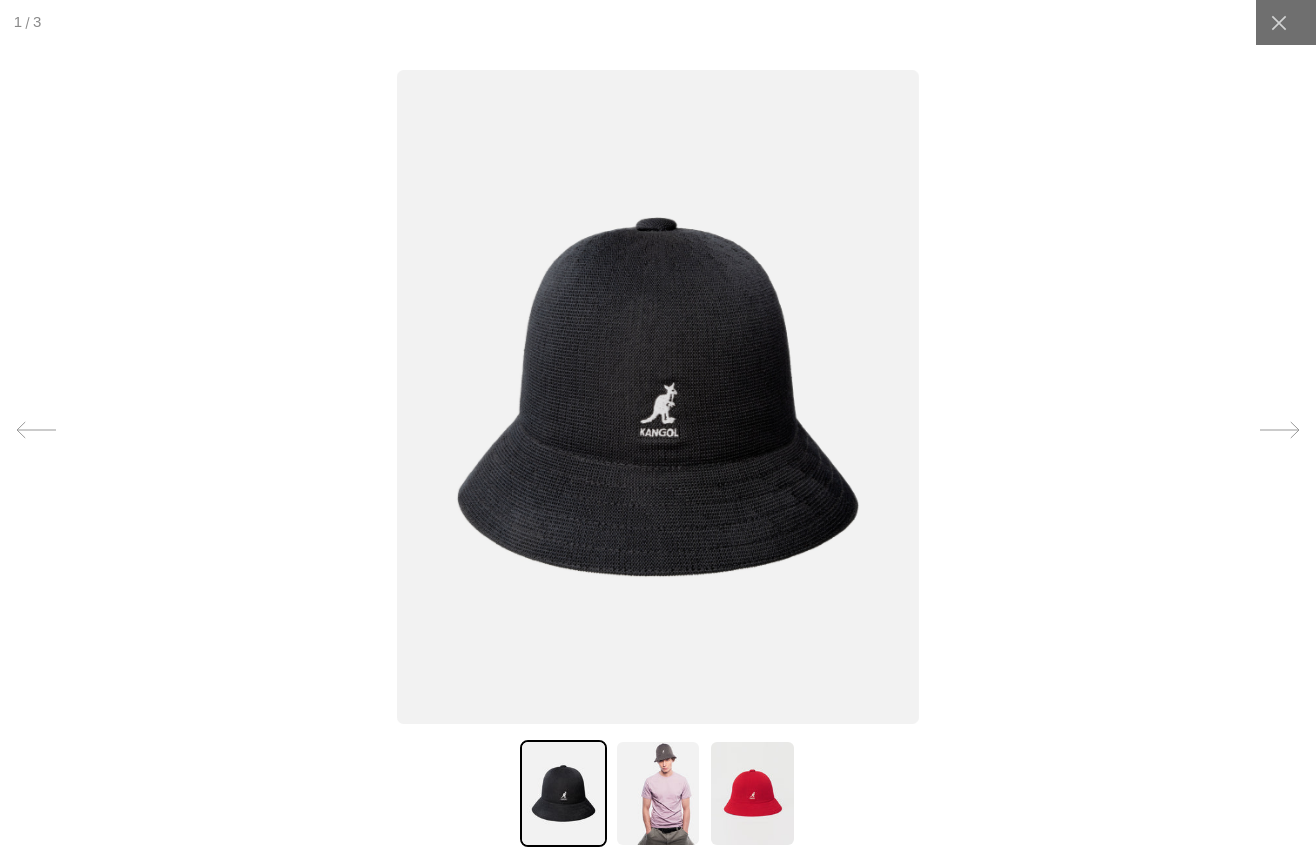 scroll, scrollTop: 0, scrollLeft: 0, axis: both 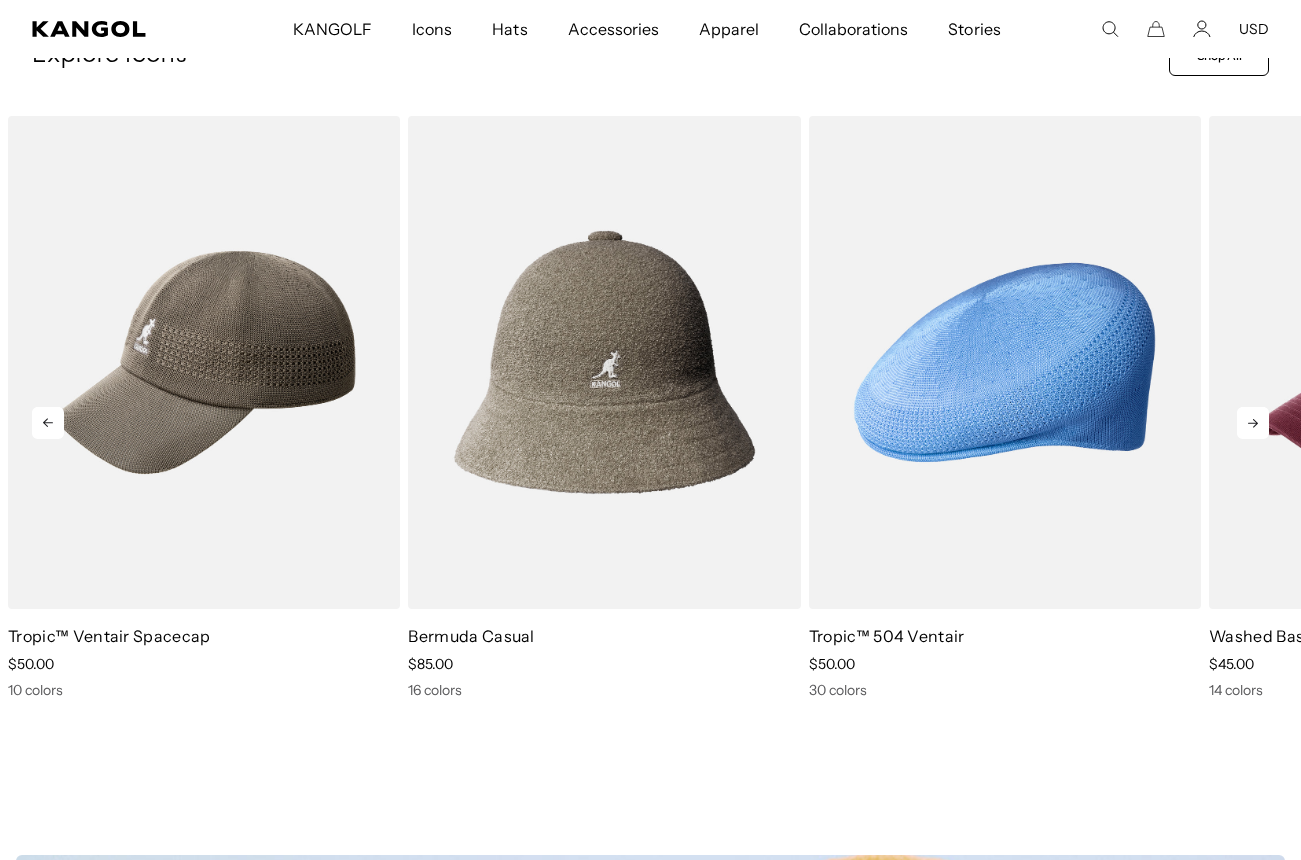 click 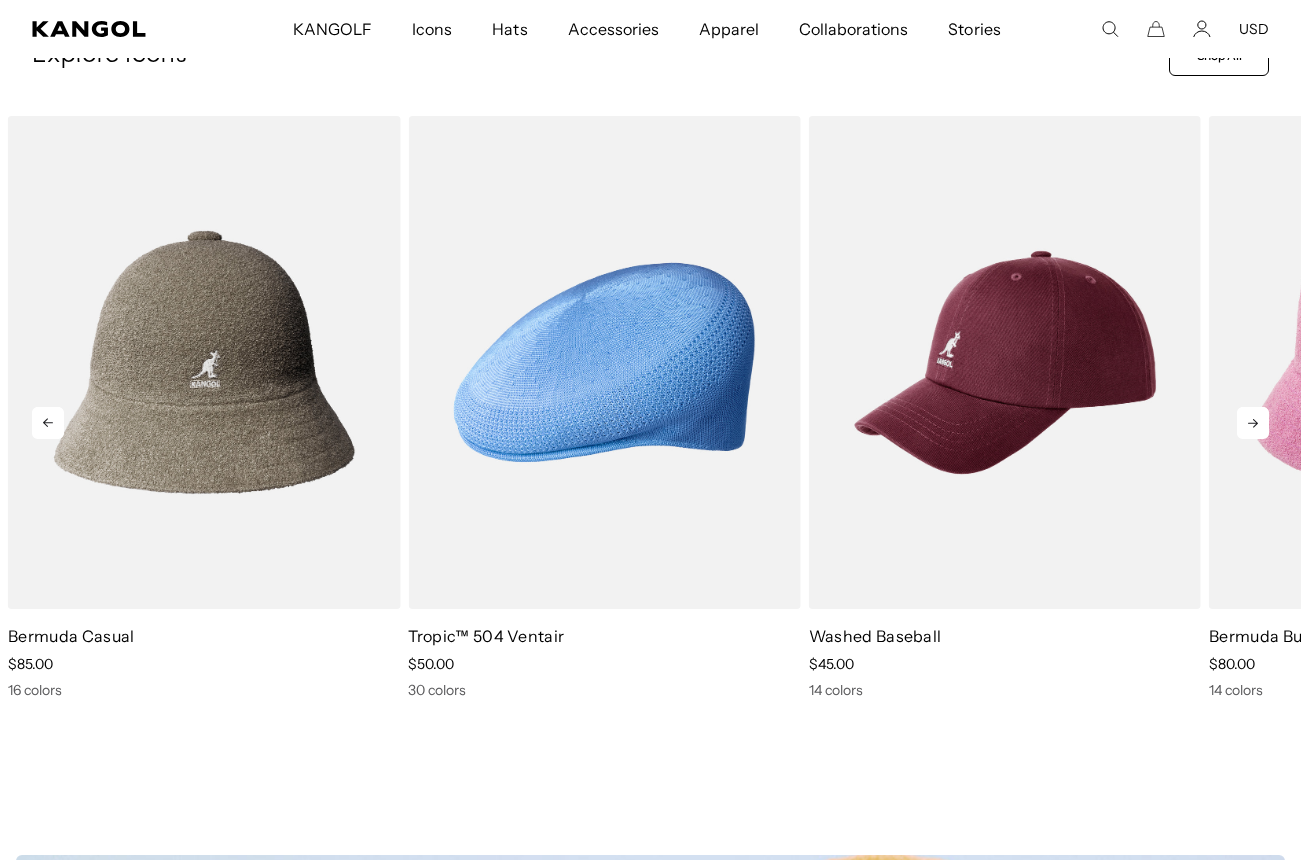 click 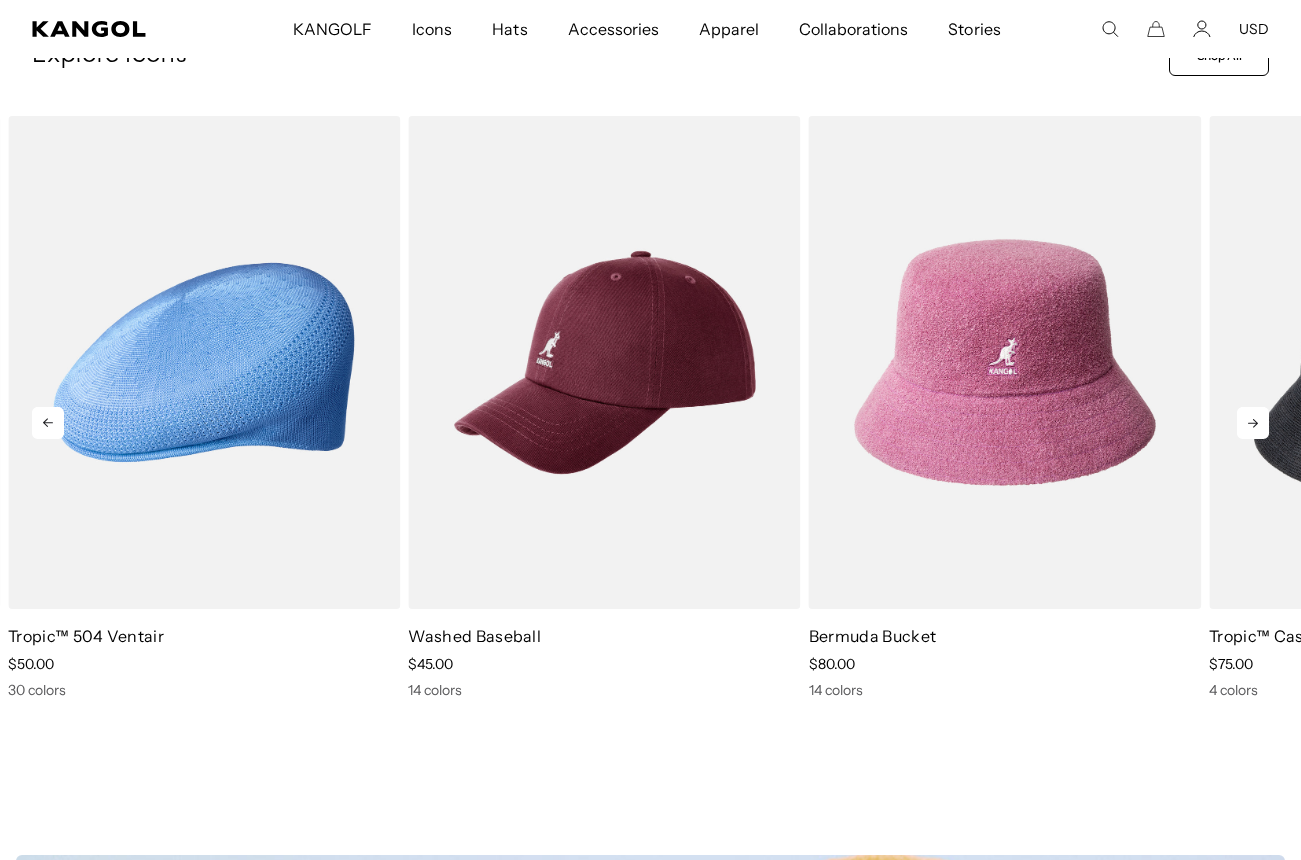 click 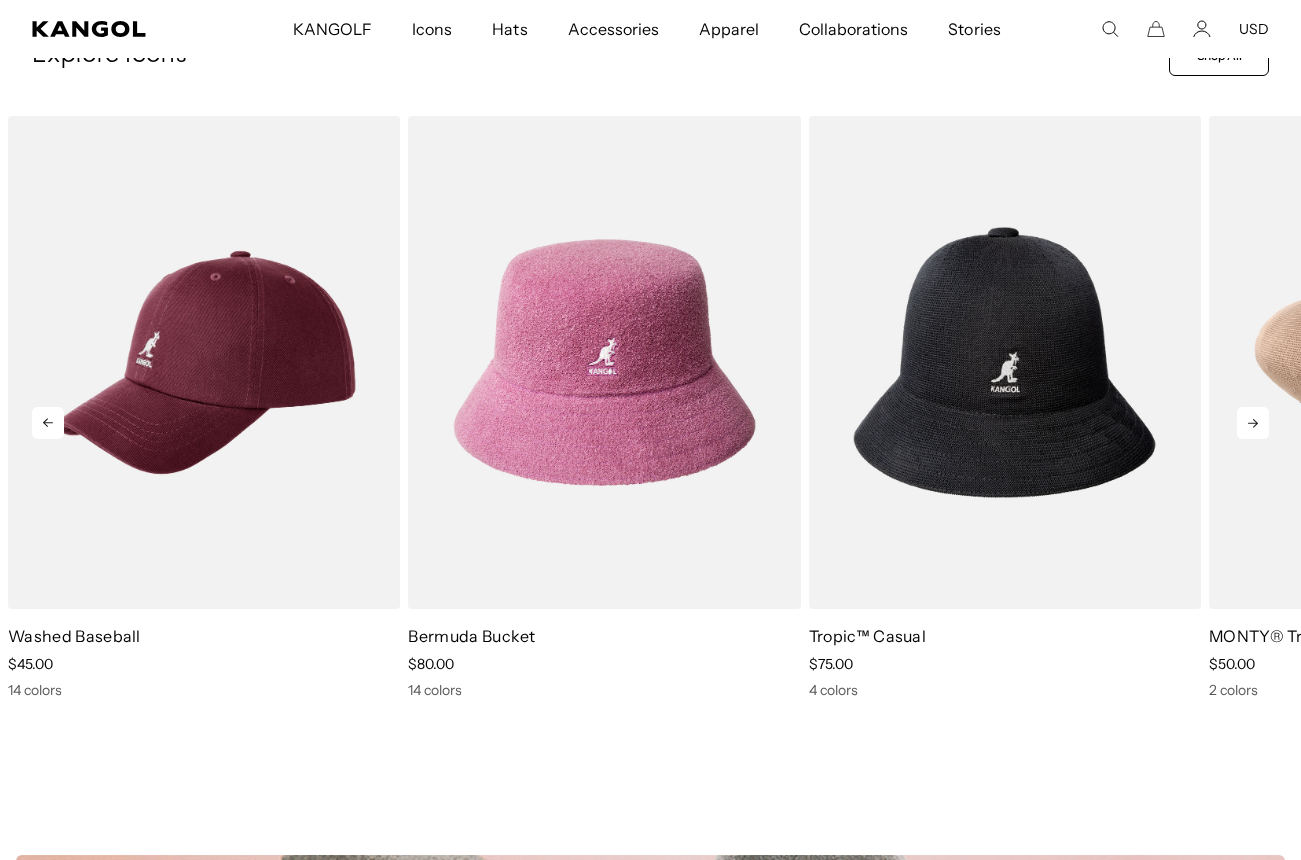 click 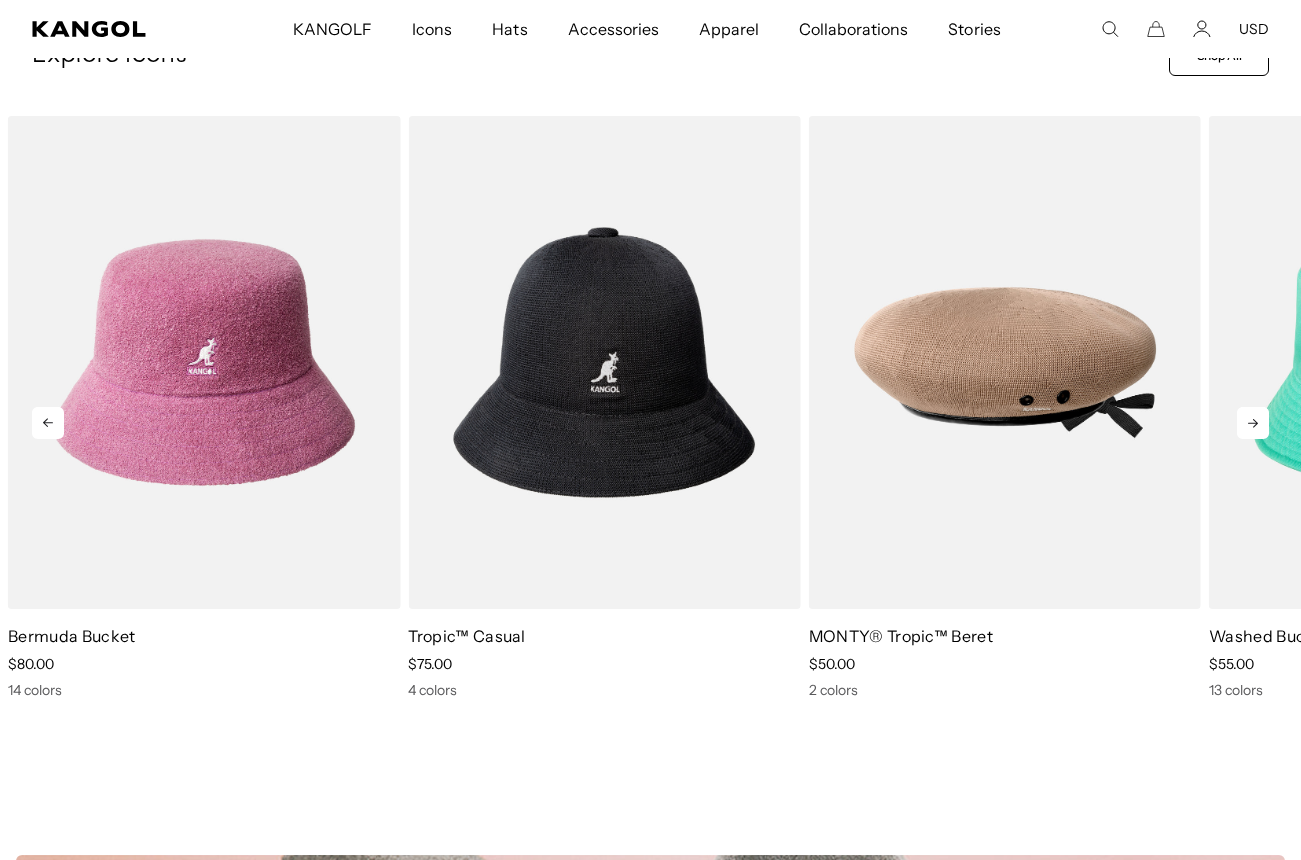click 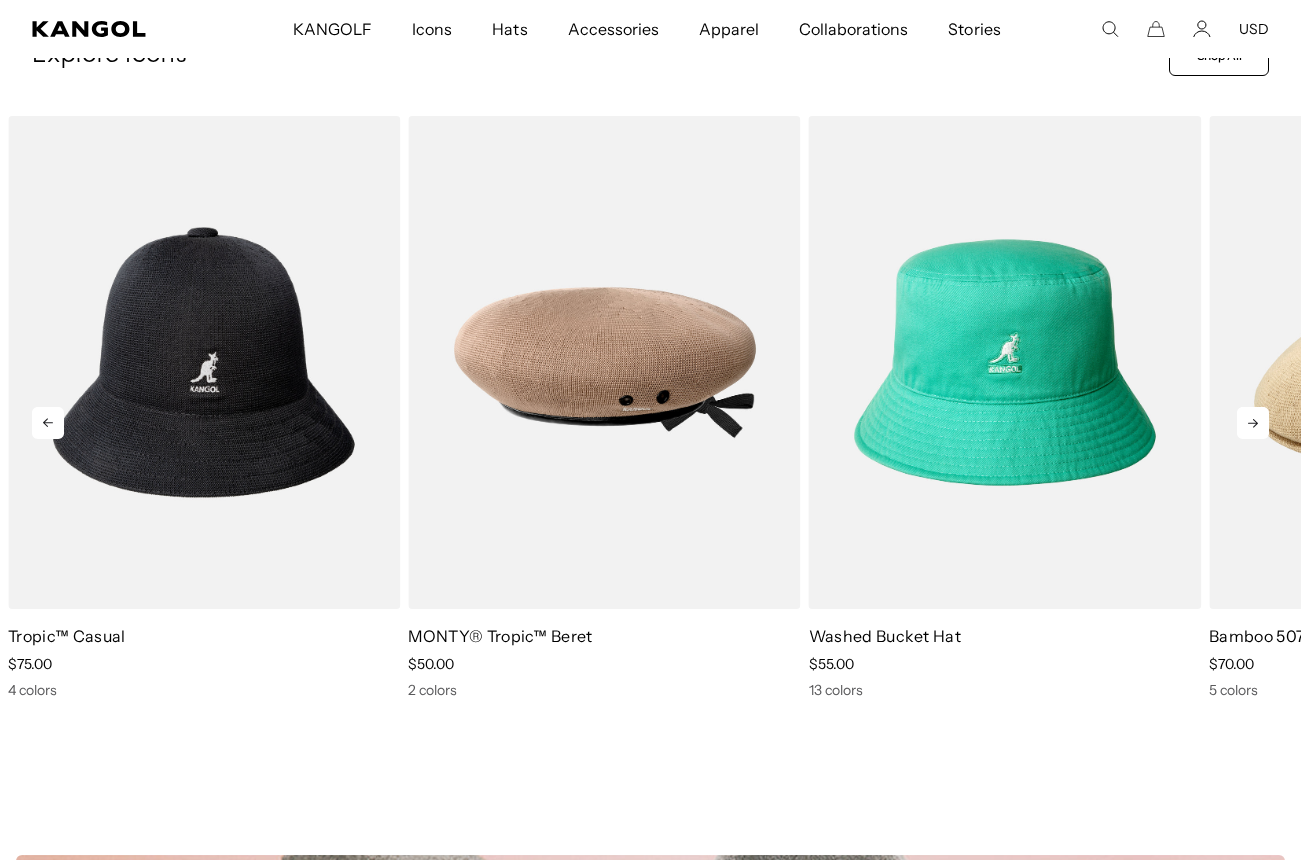 scroll, scrollTop: 0, scrollLeft: 0, axis: both 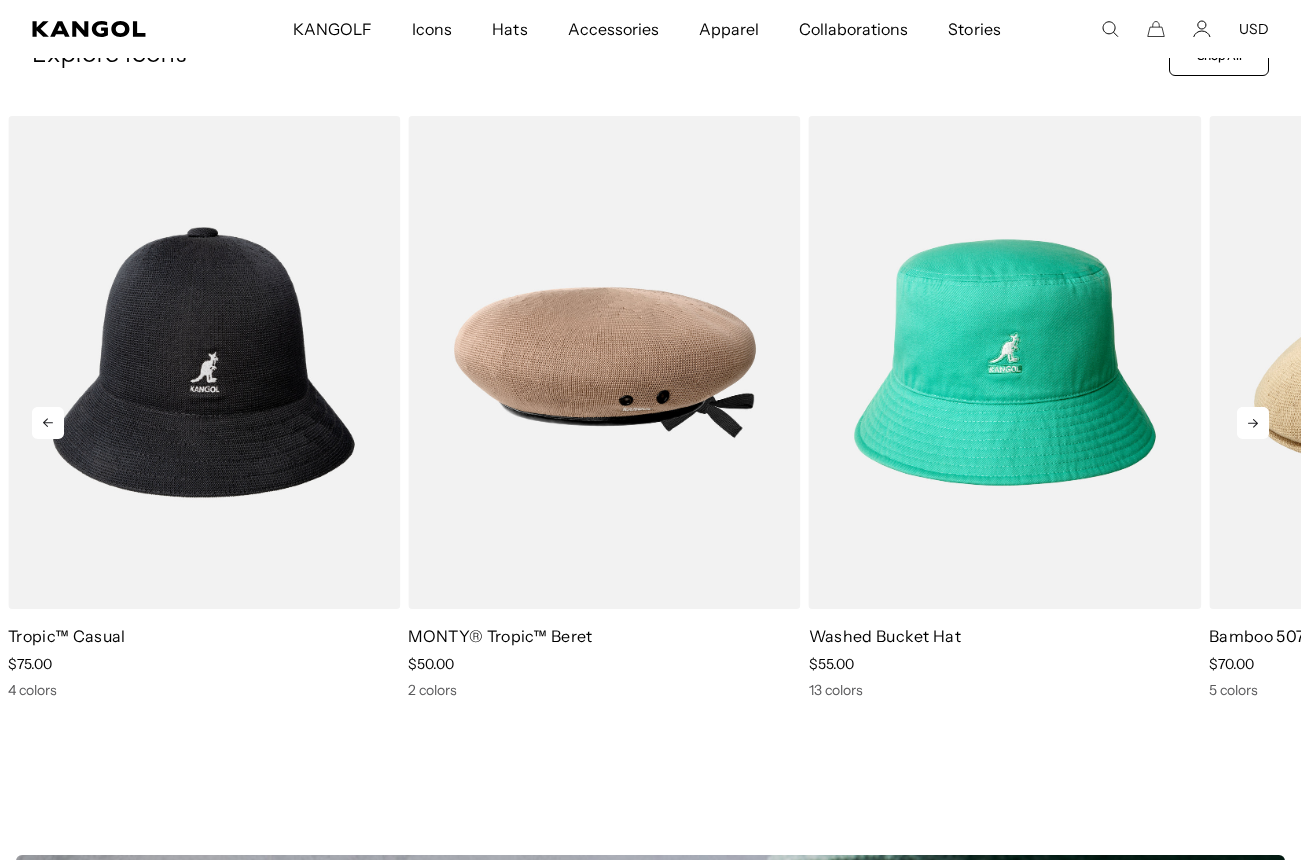 click 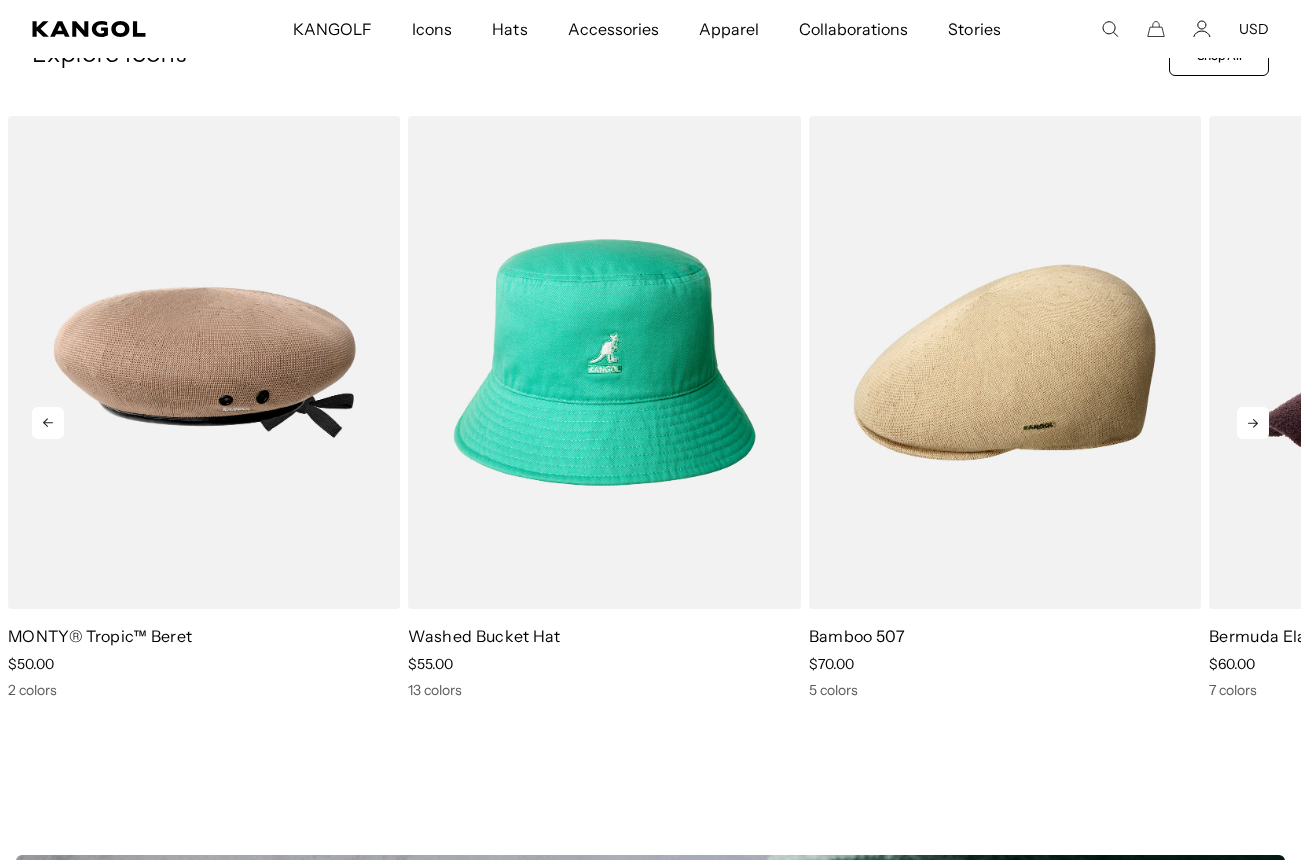 click 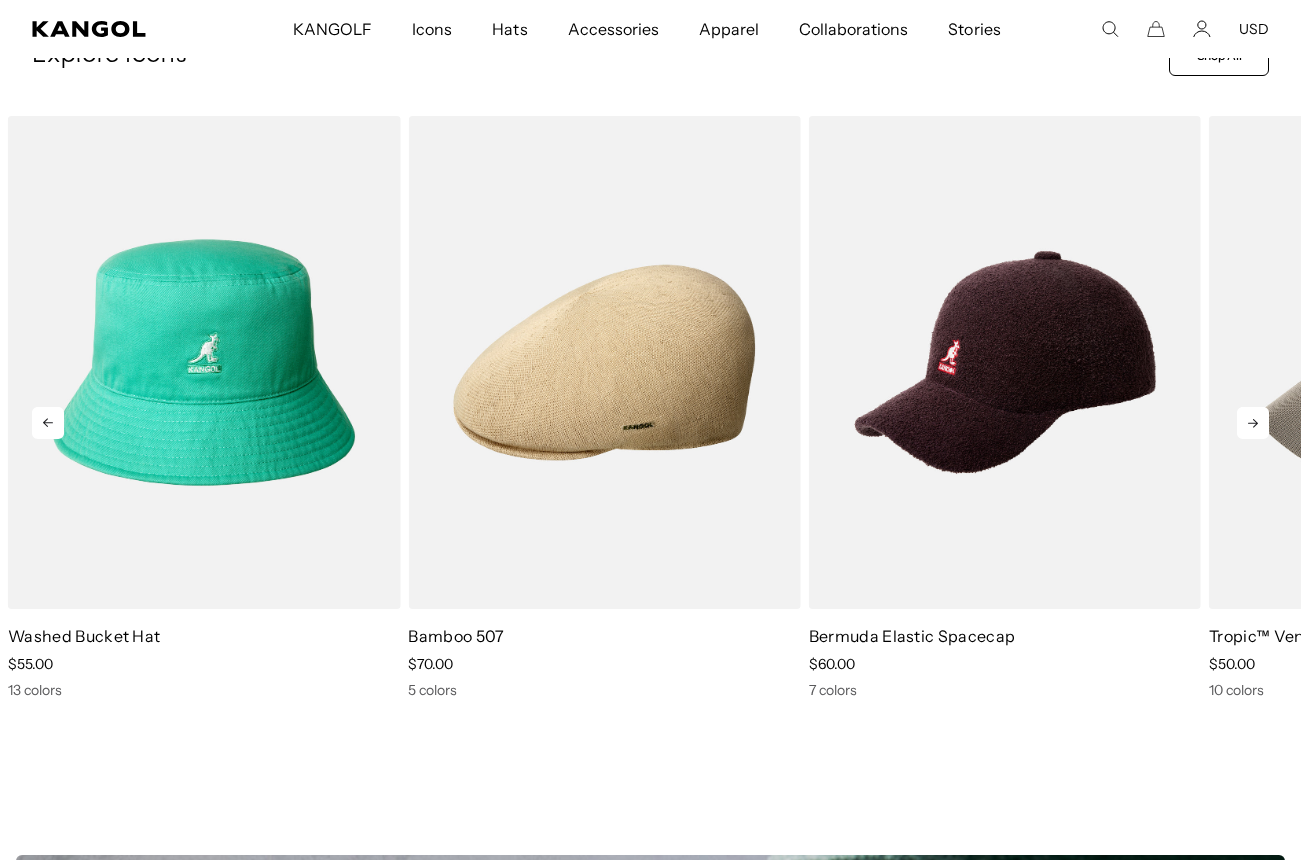 click 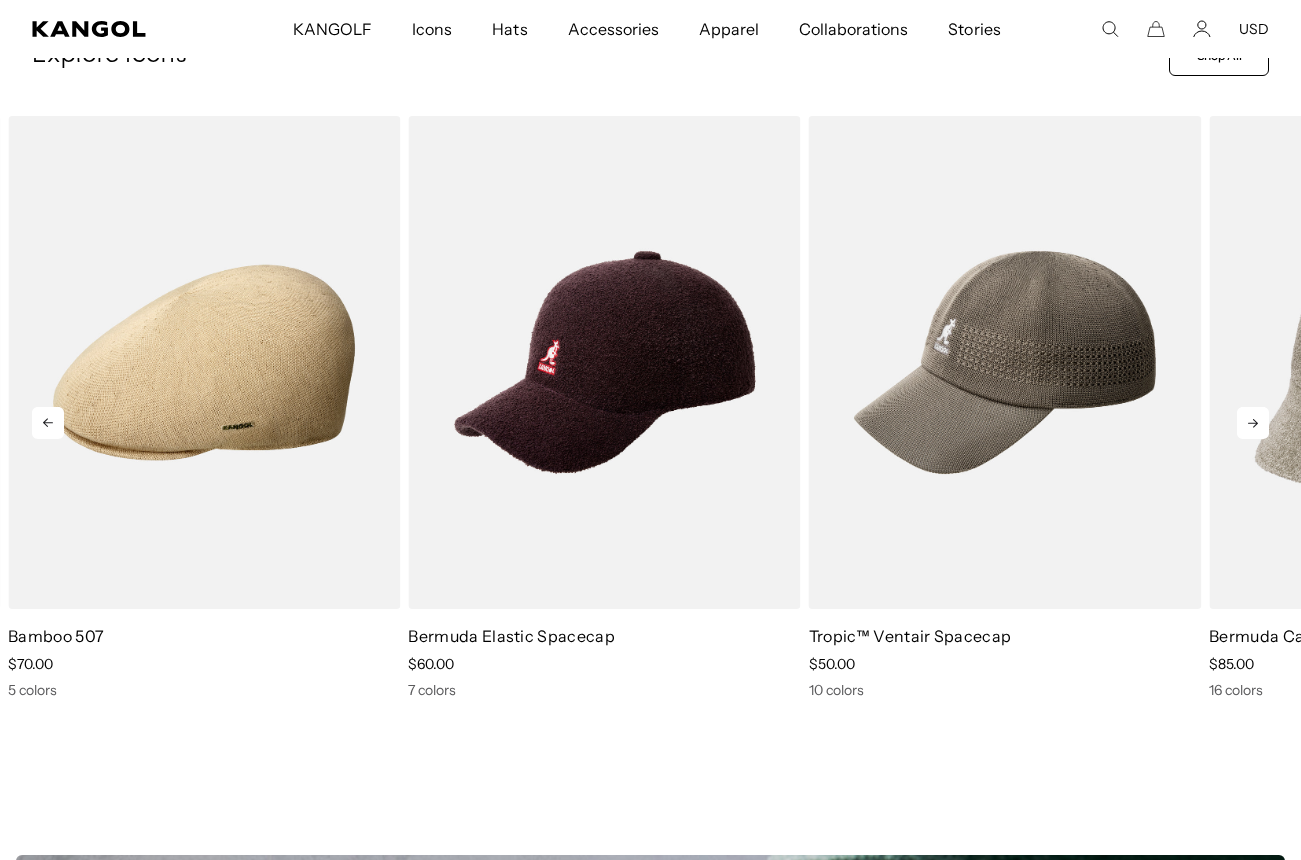 click 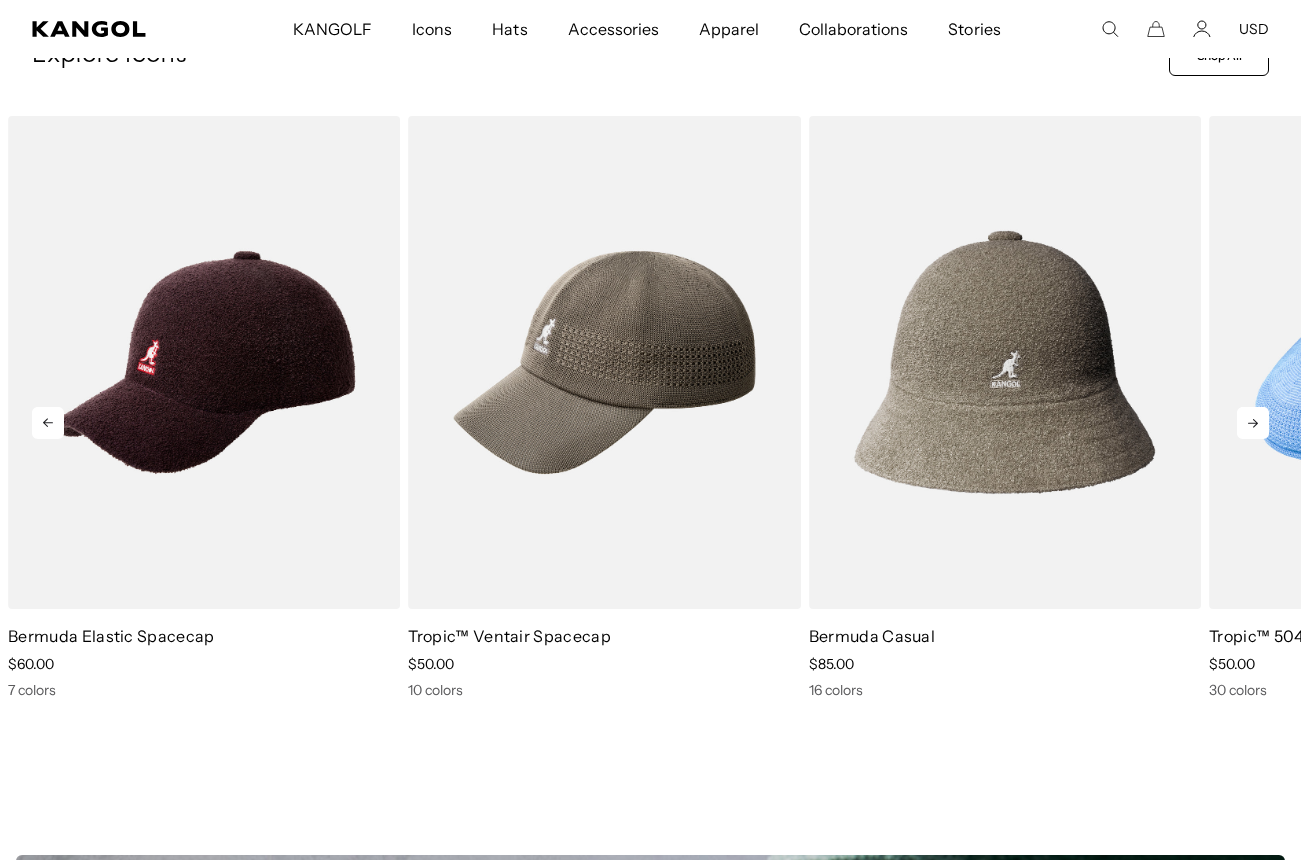 click 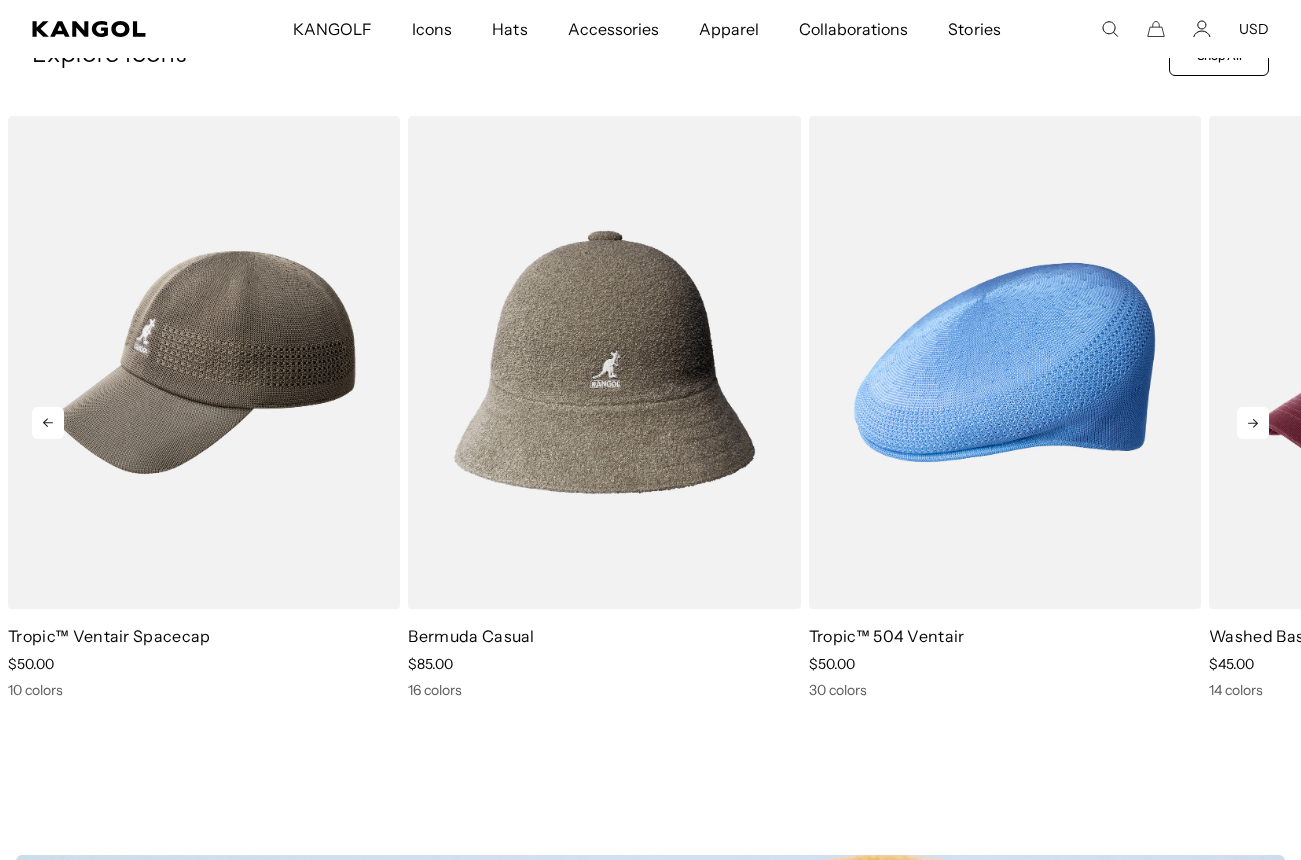scroll, scrollTop: 0, scrollLeft: 412, axis: horizontal 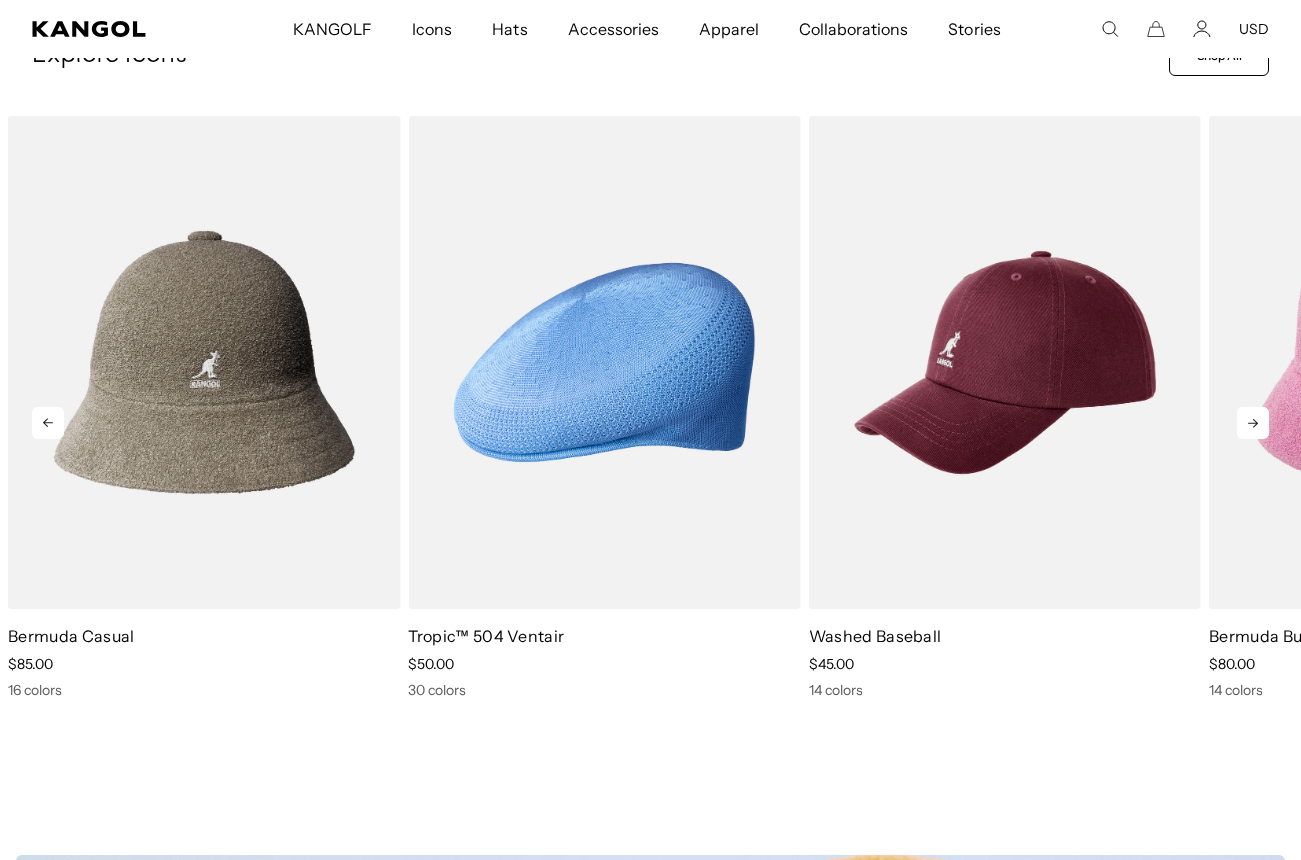 click 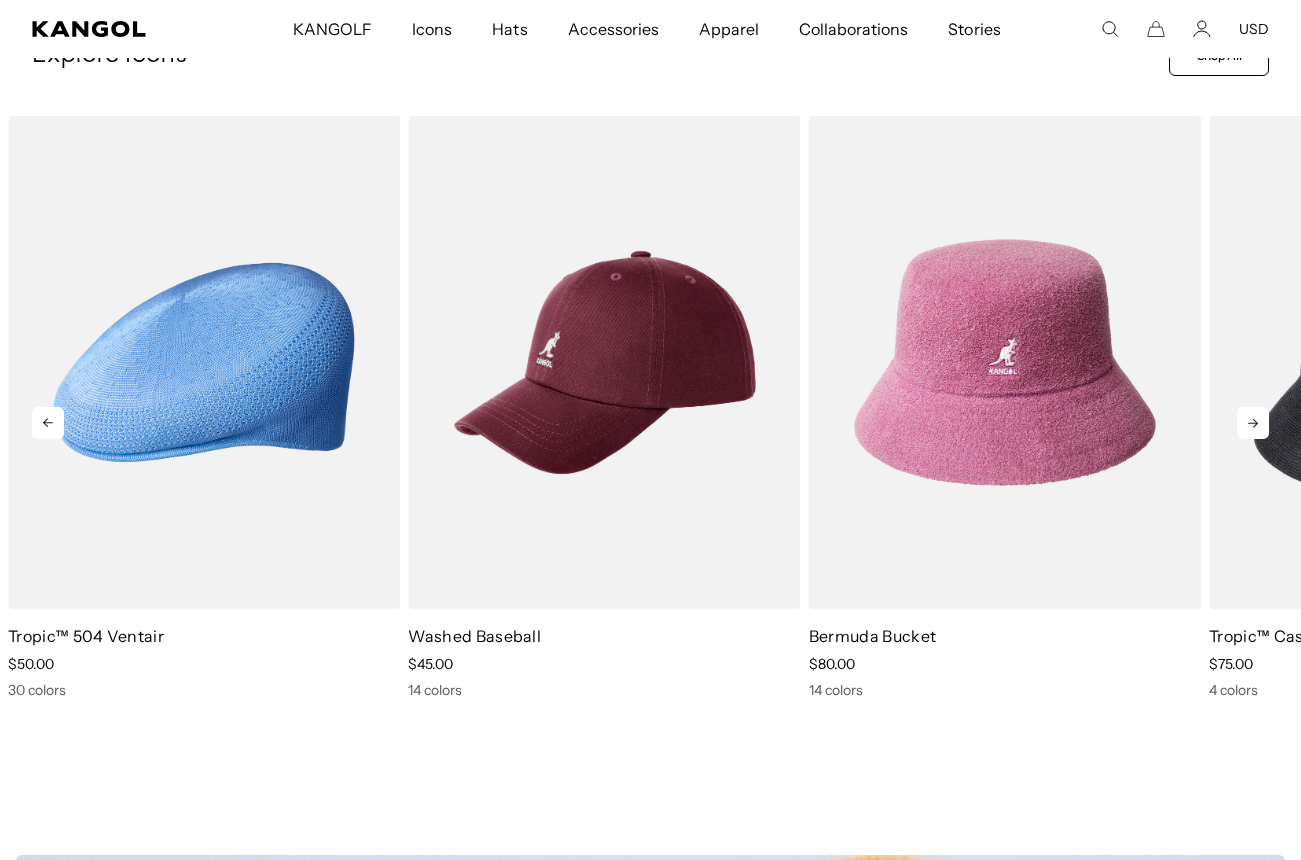 click 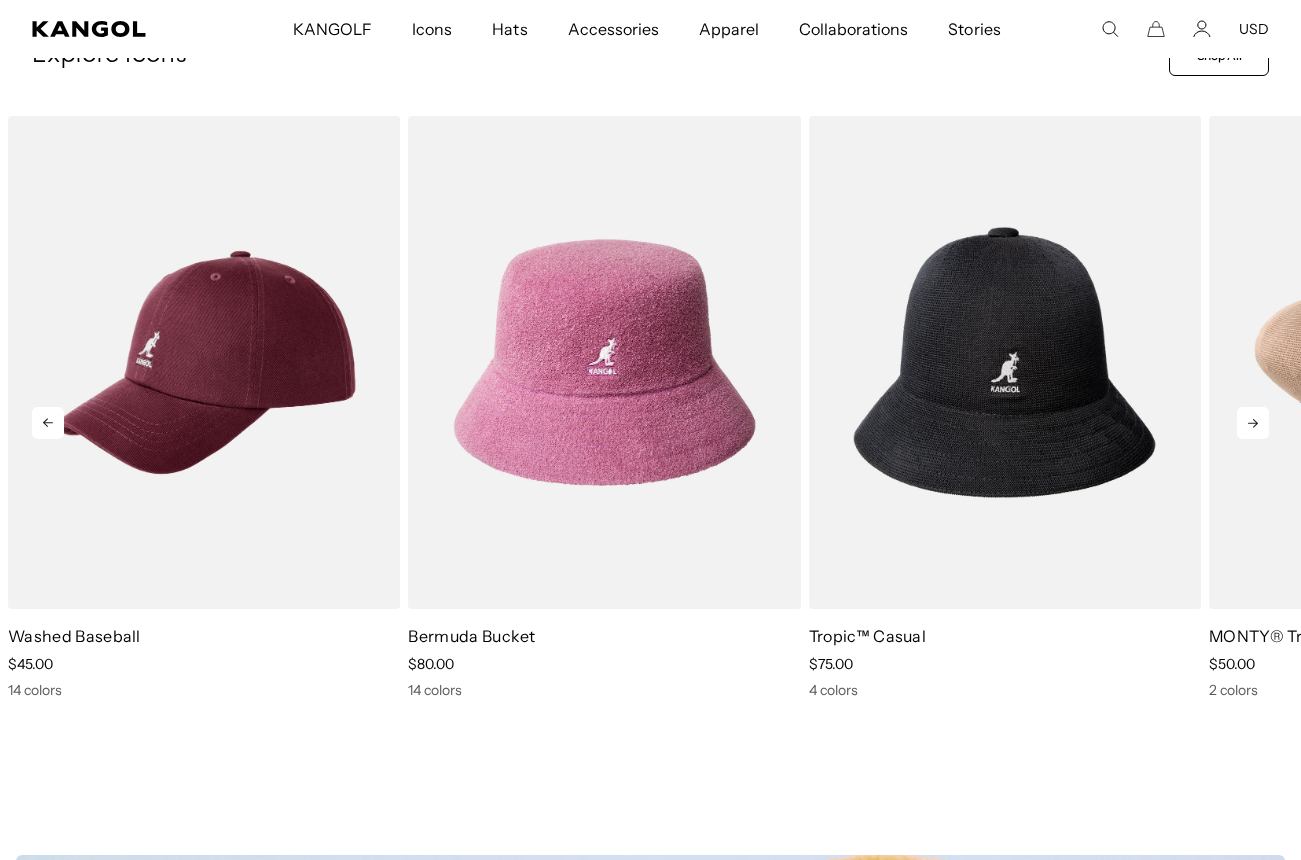 click 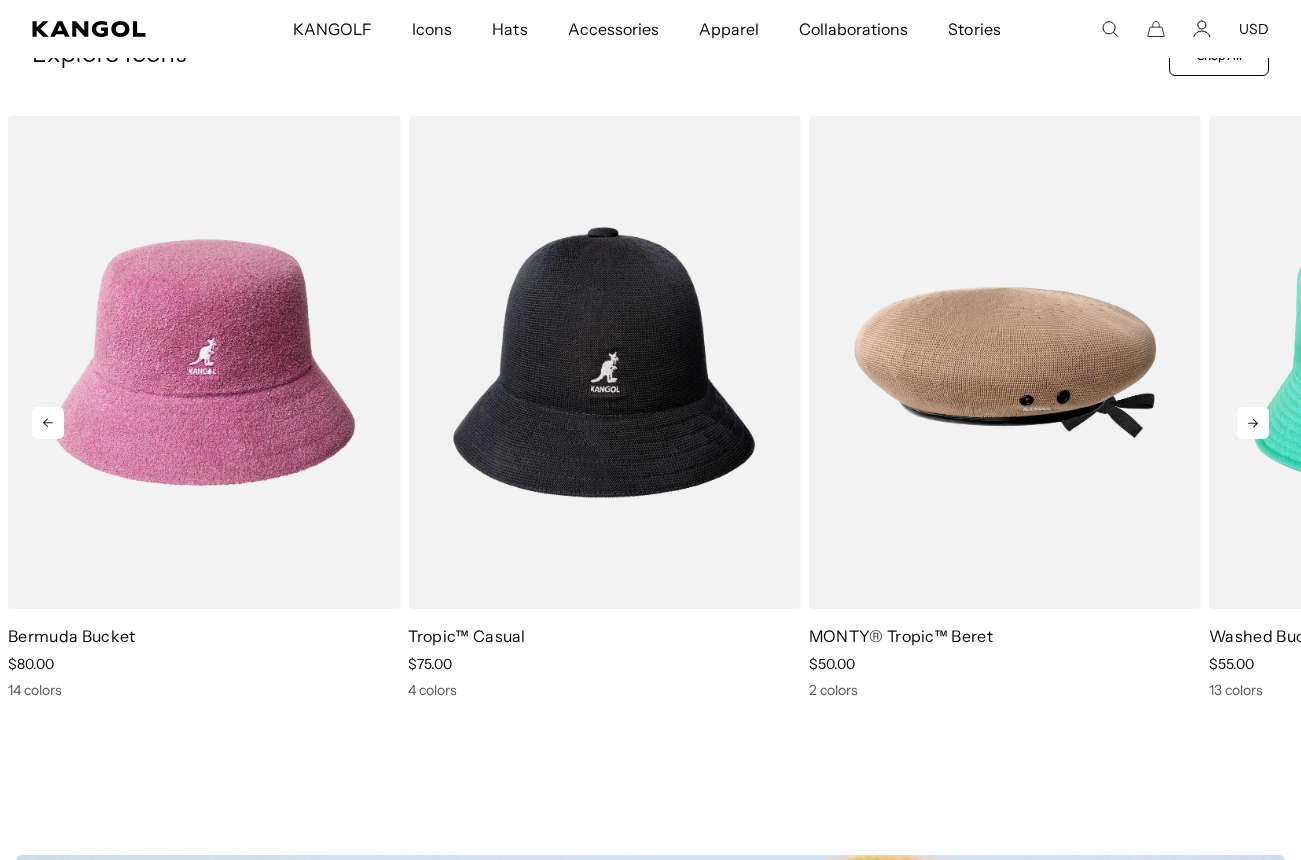 click 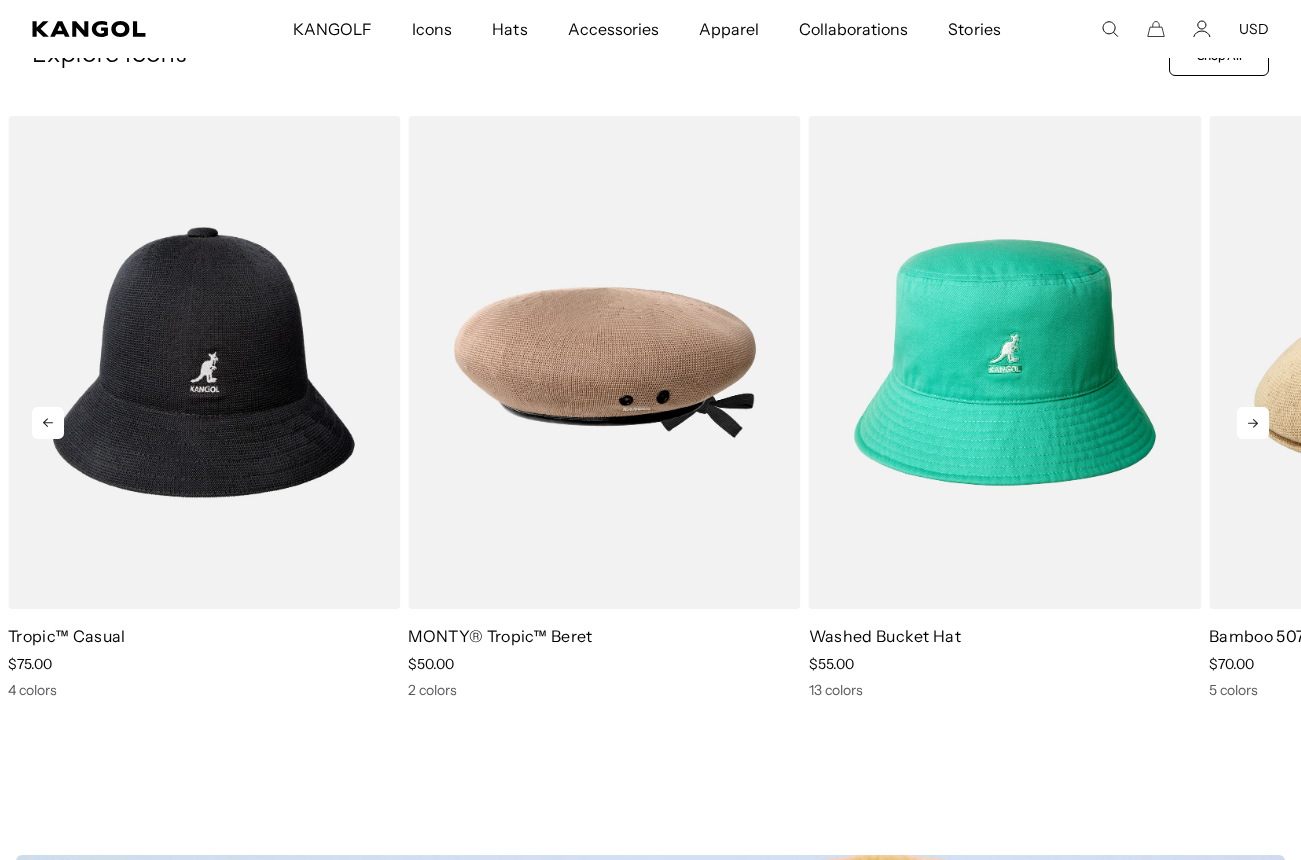 scroll, scrollTop: 0, scrollLeft: 0, axis: both 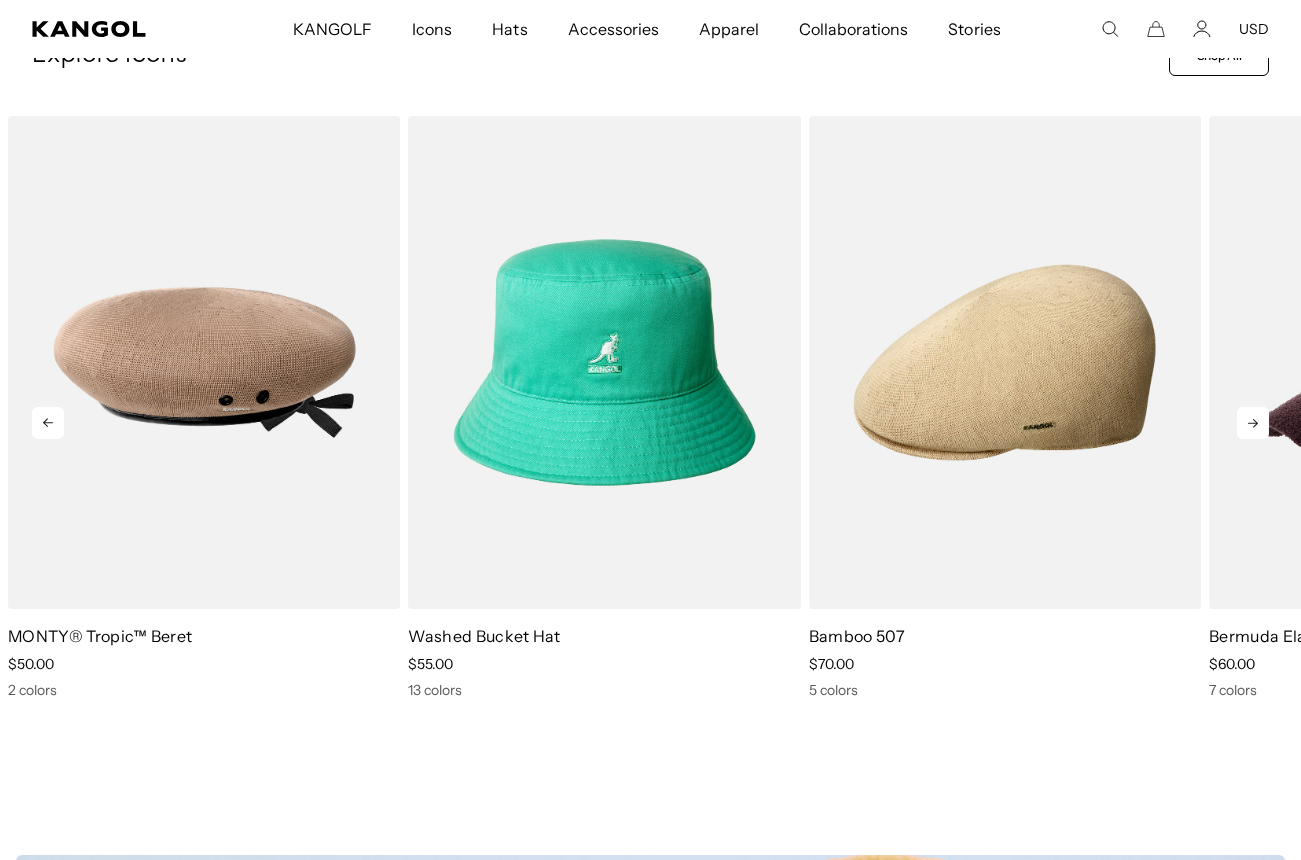 click 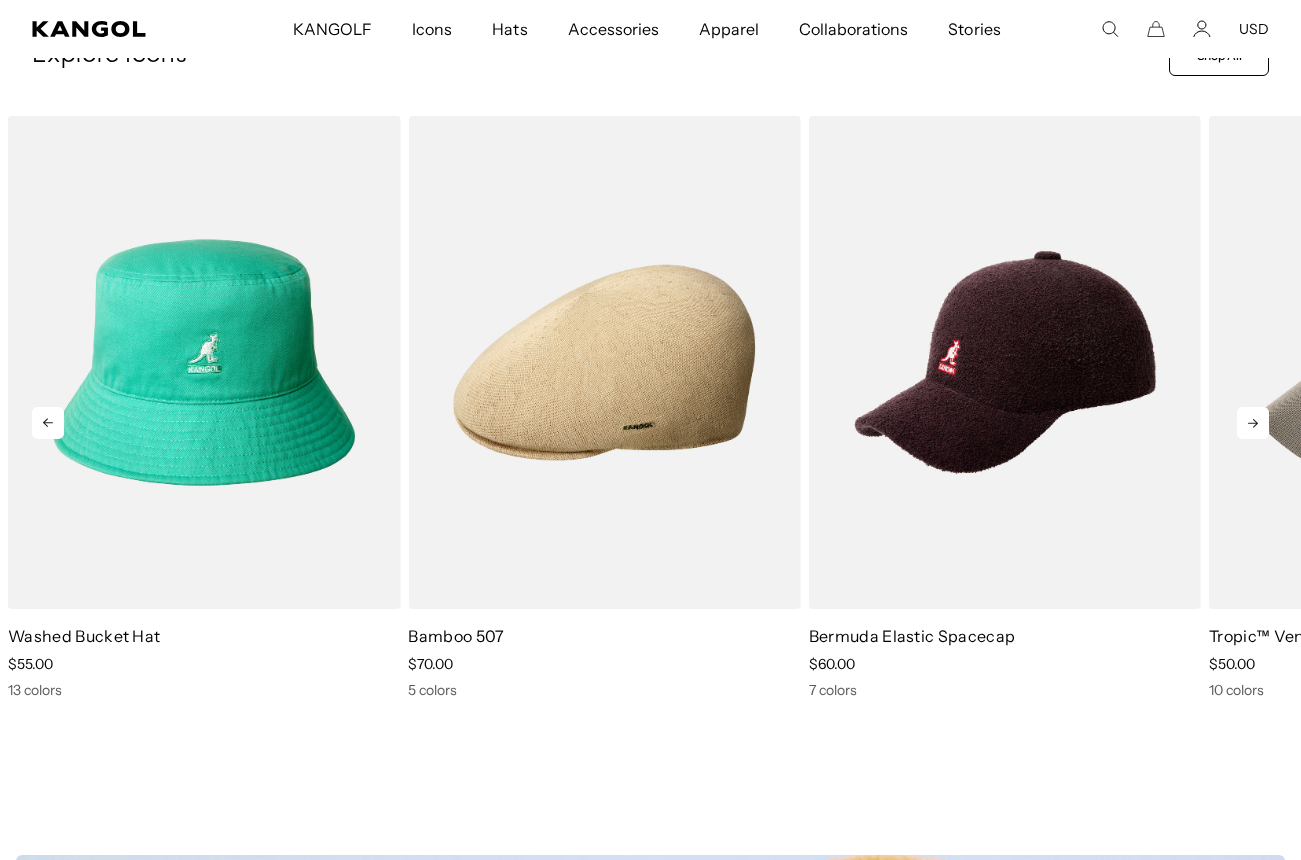 click 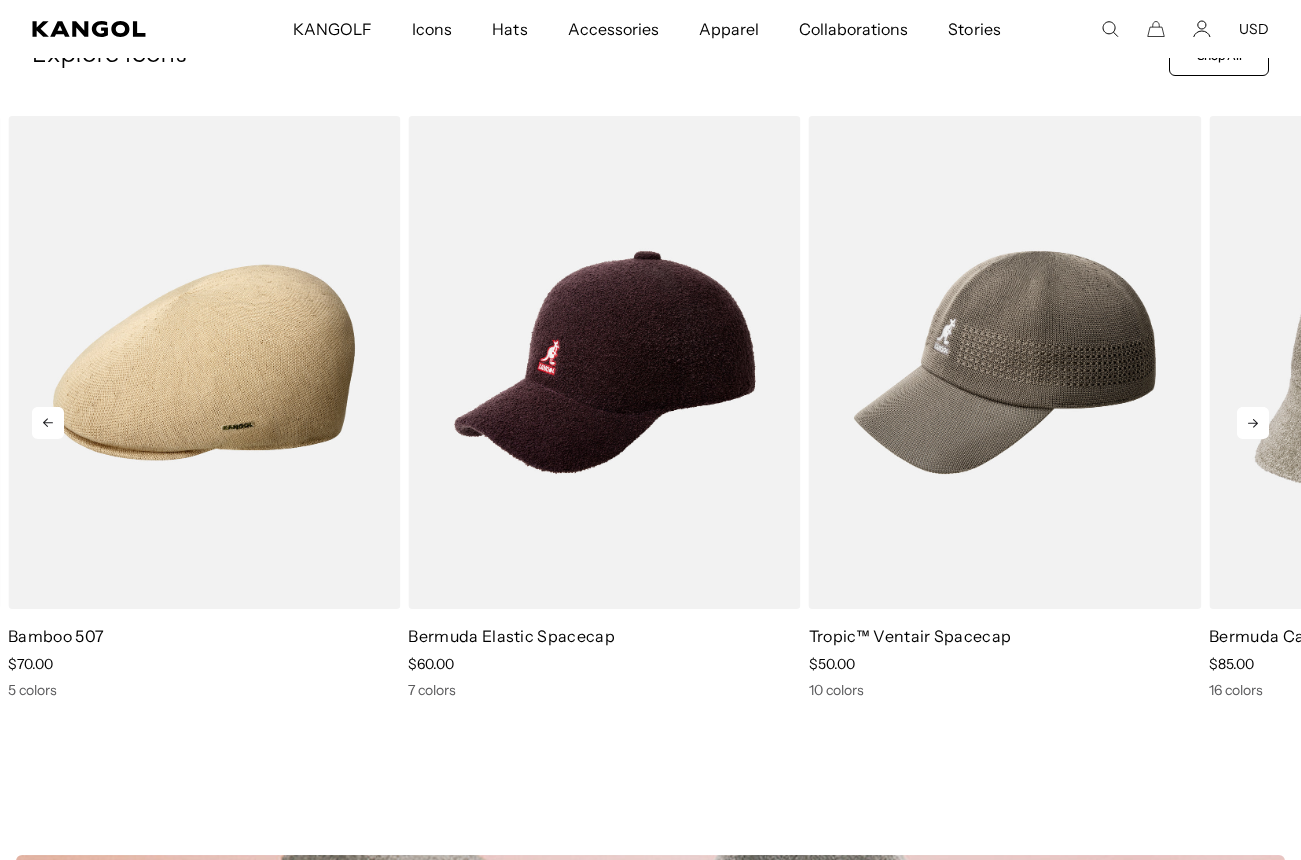 click 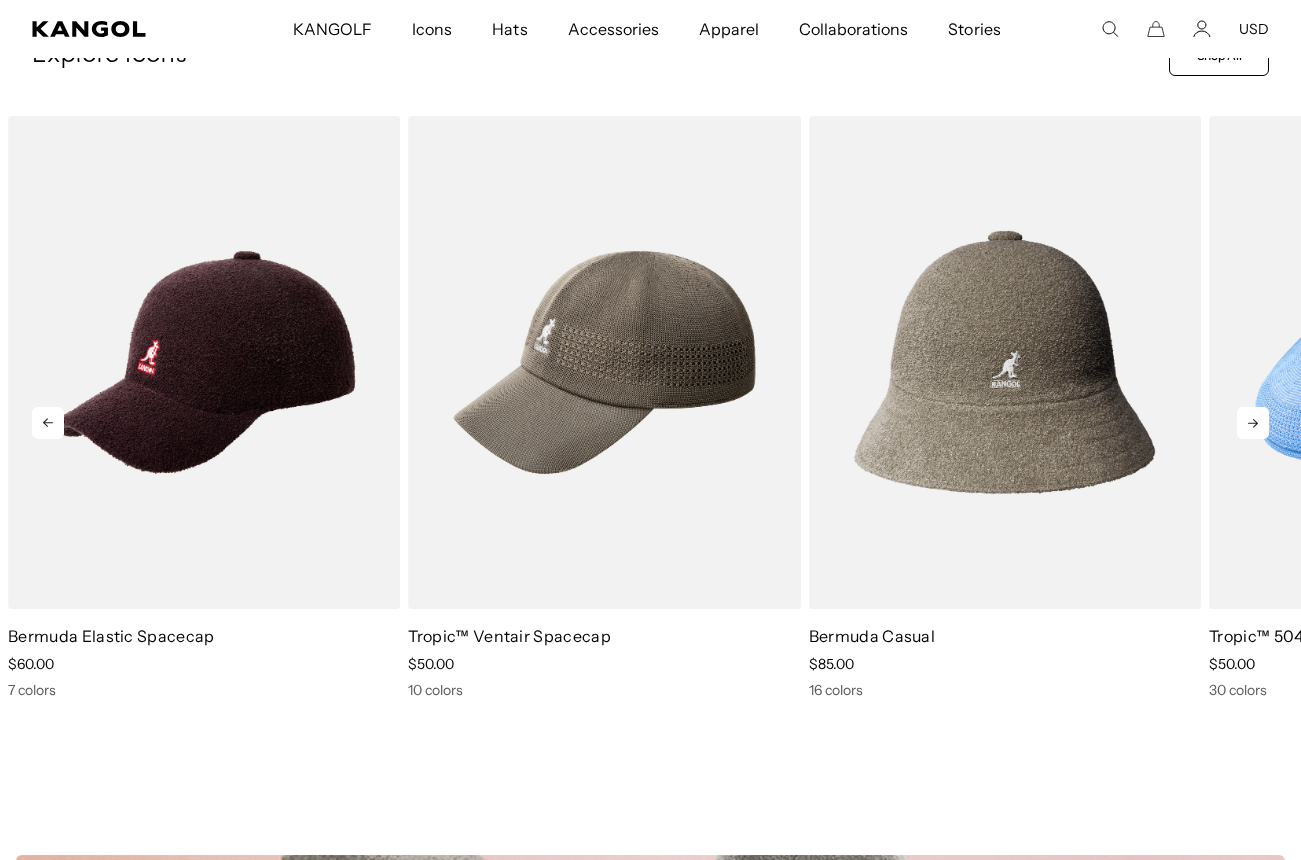 click 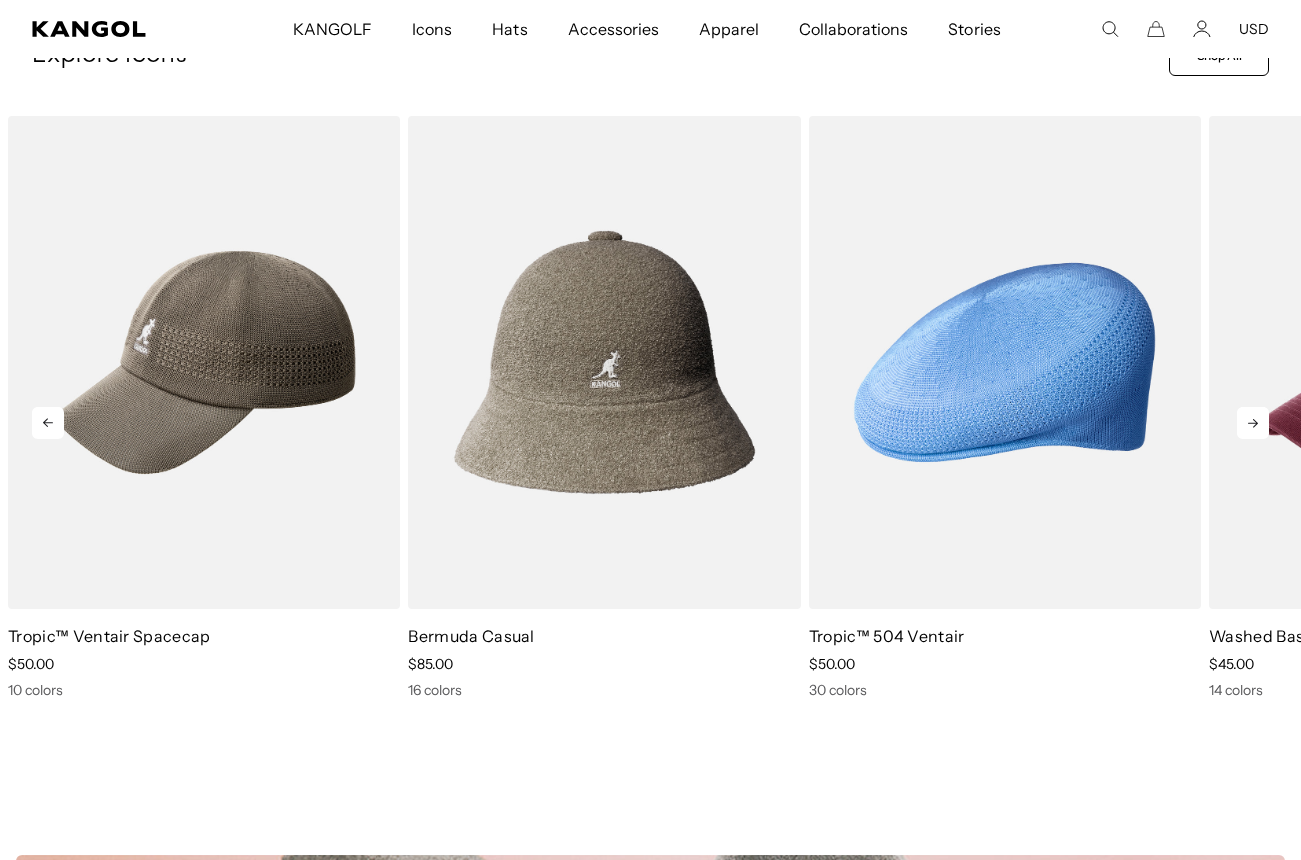 click 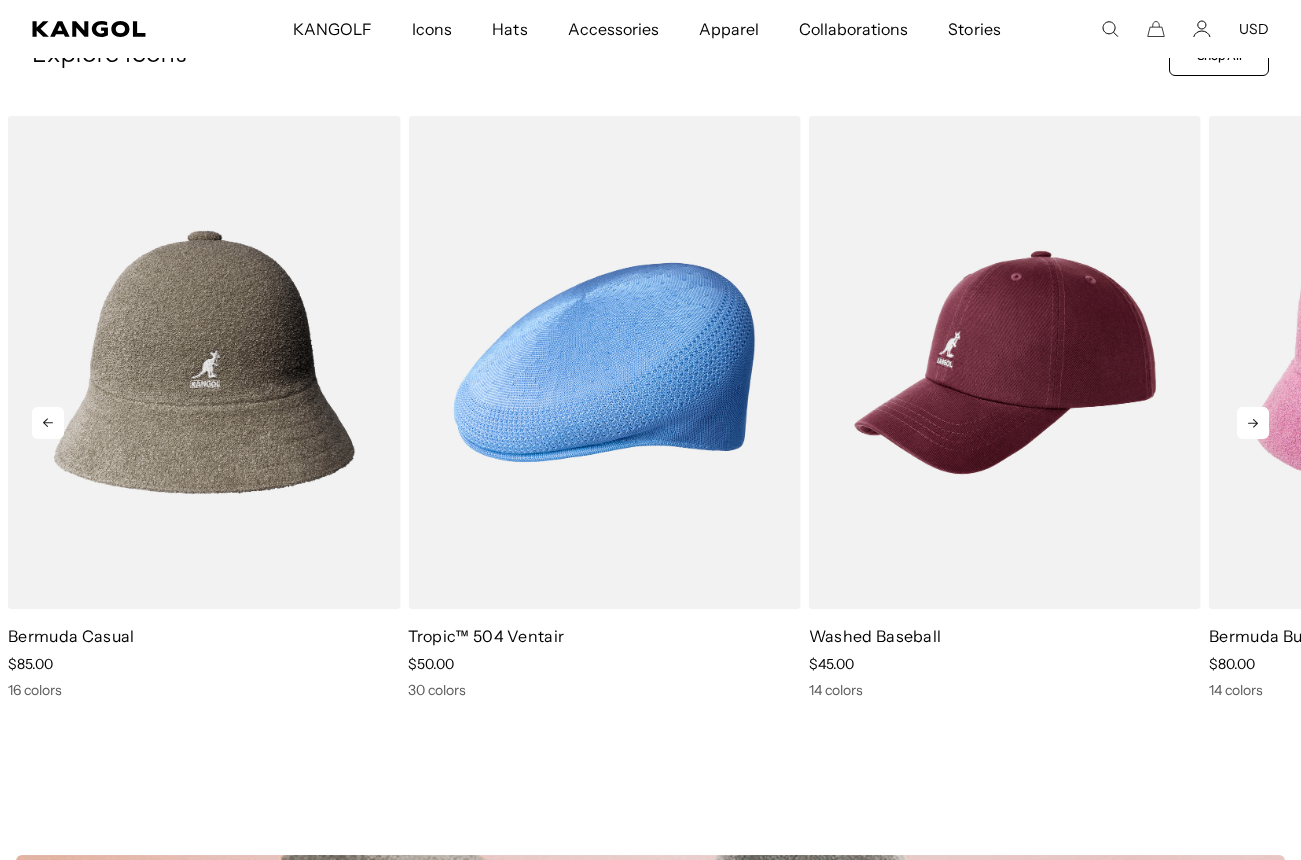 click 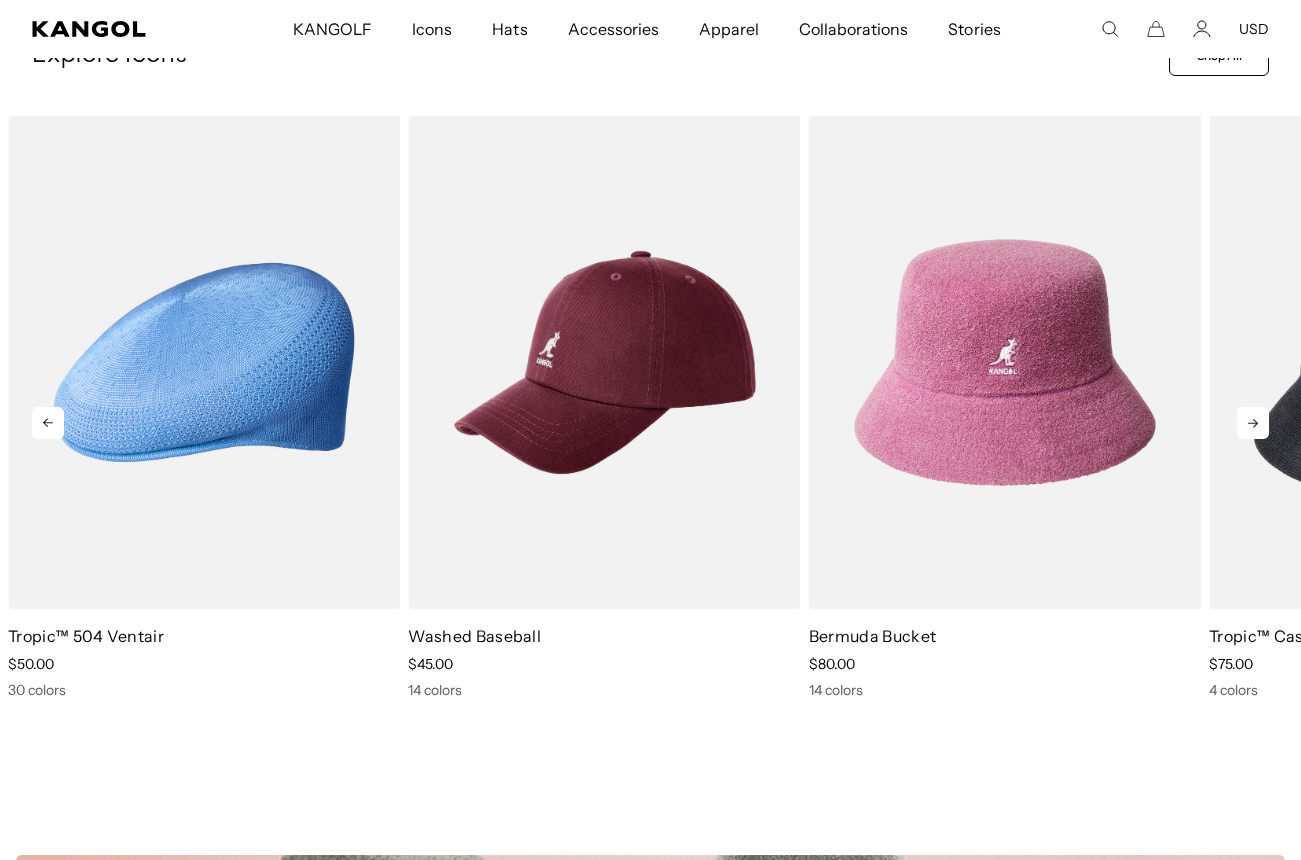 click 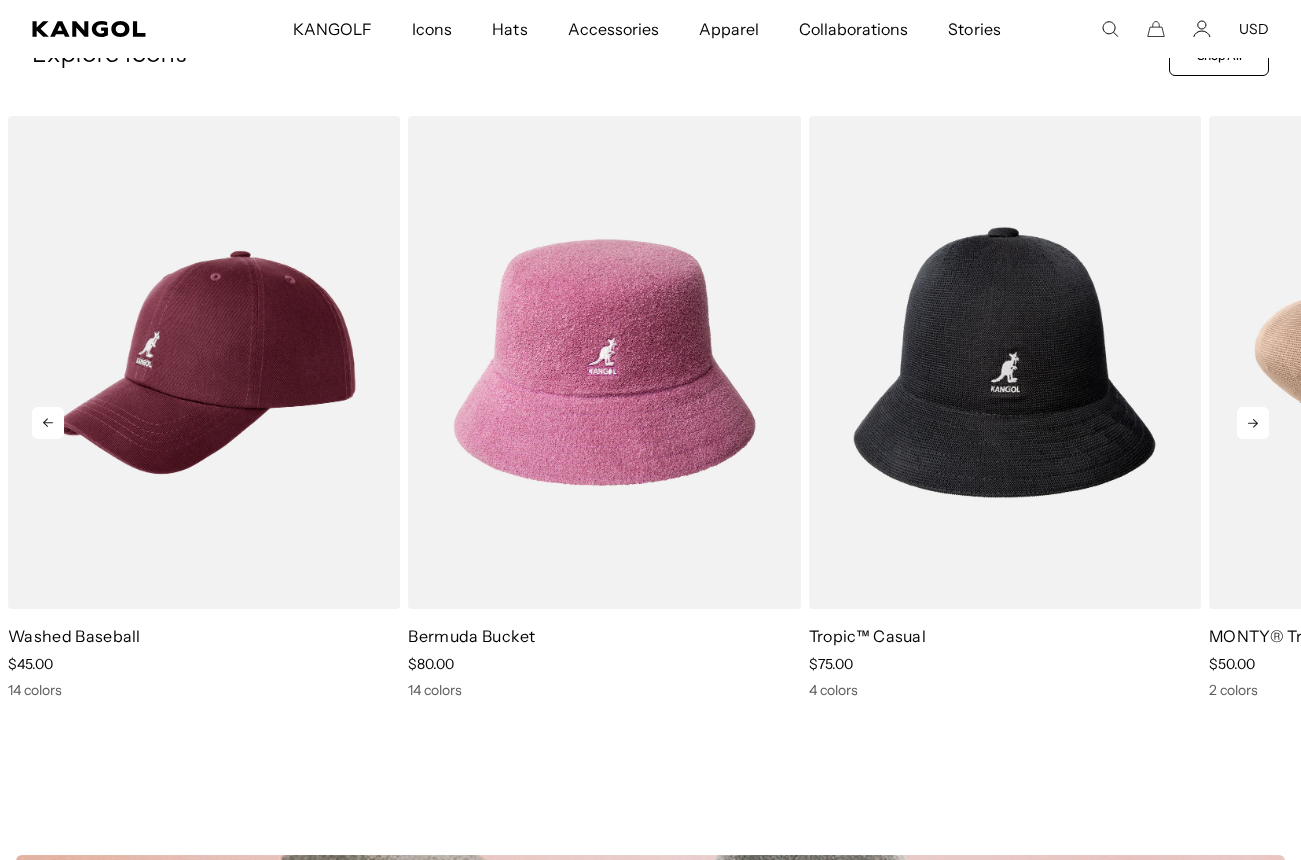 click 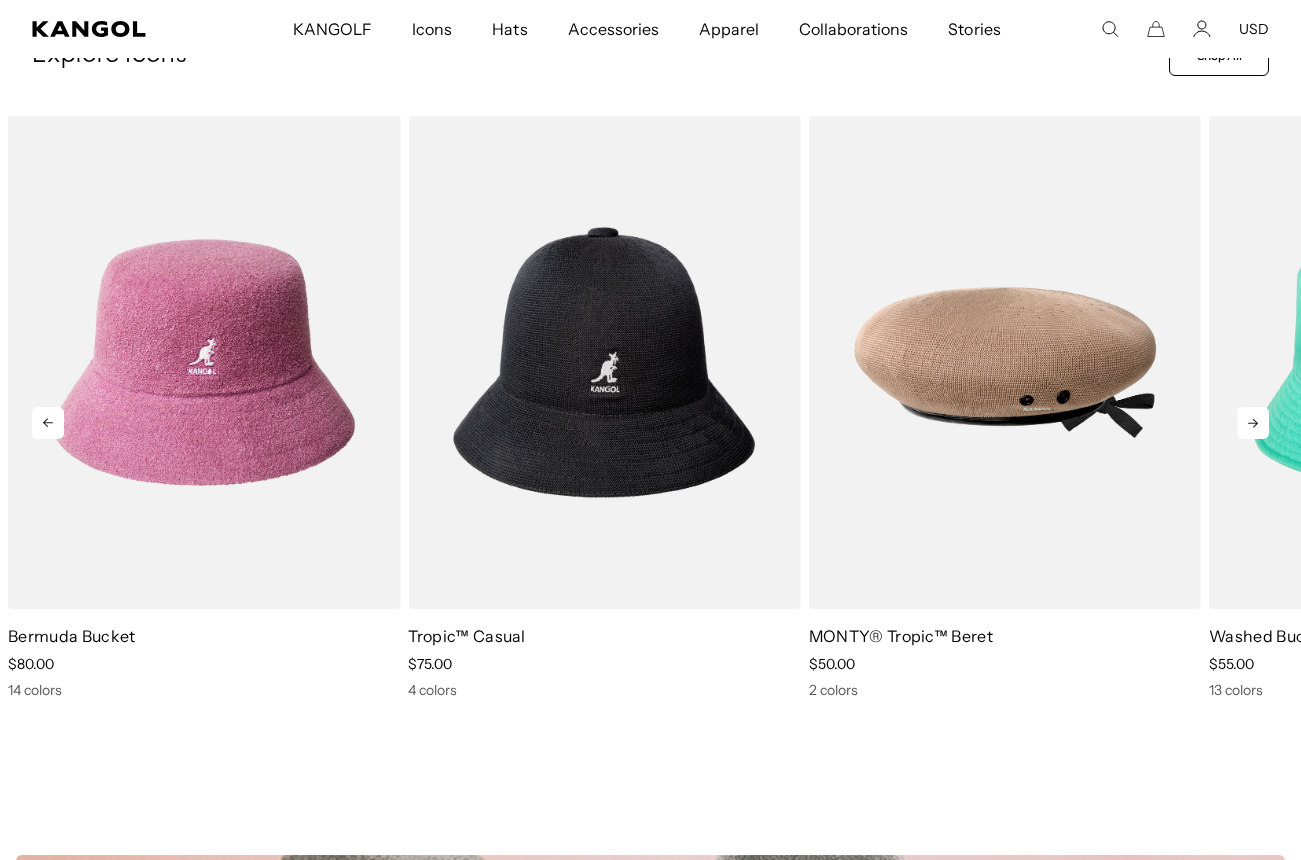 click 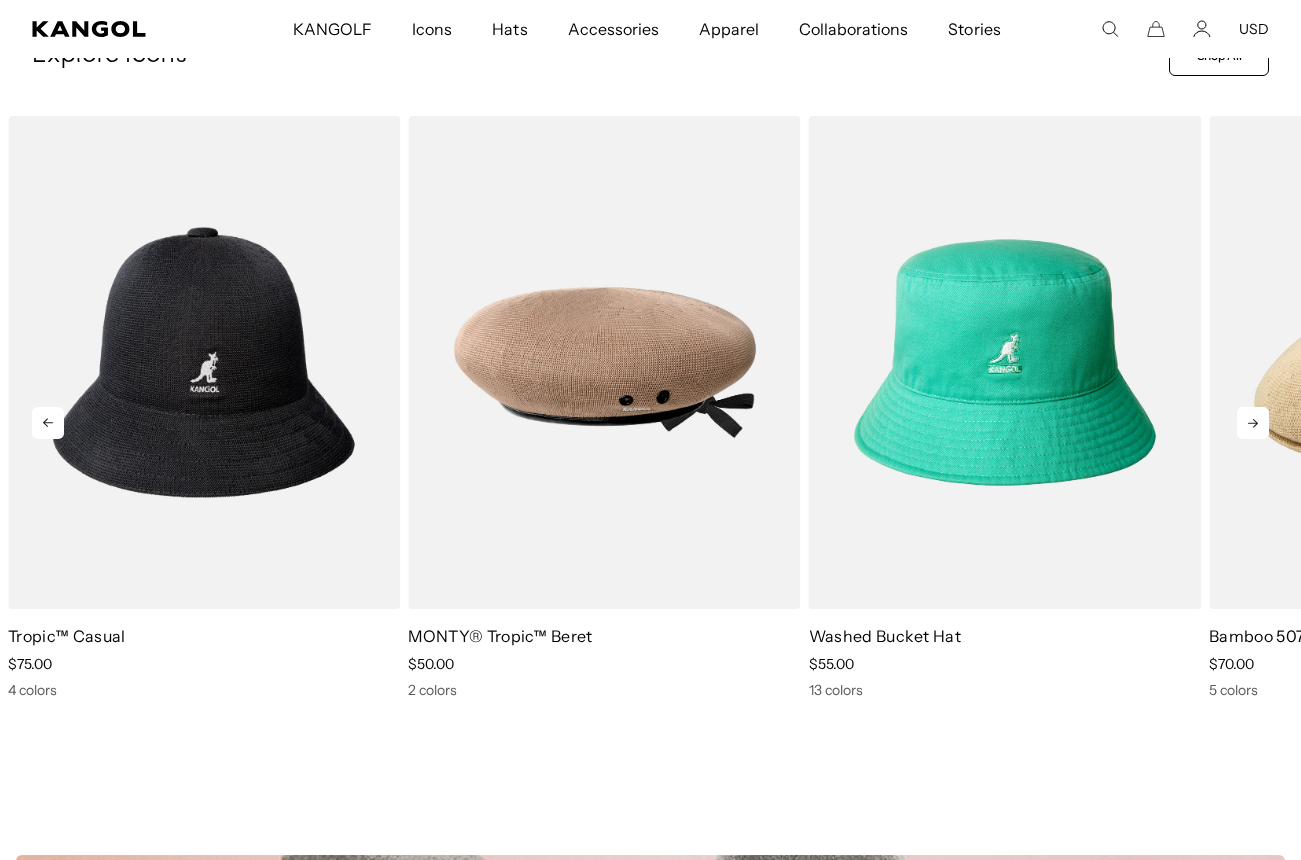 click 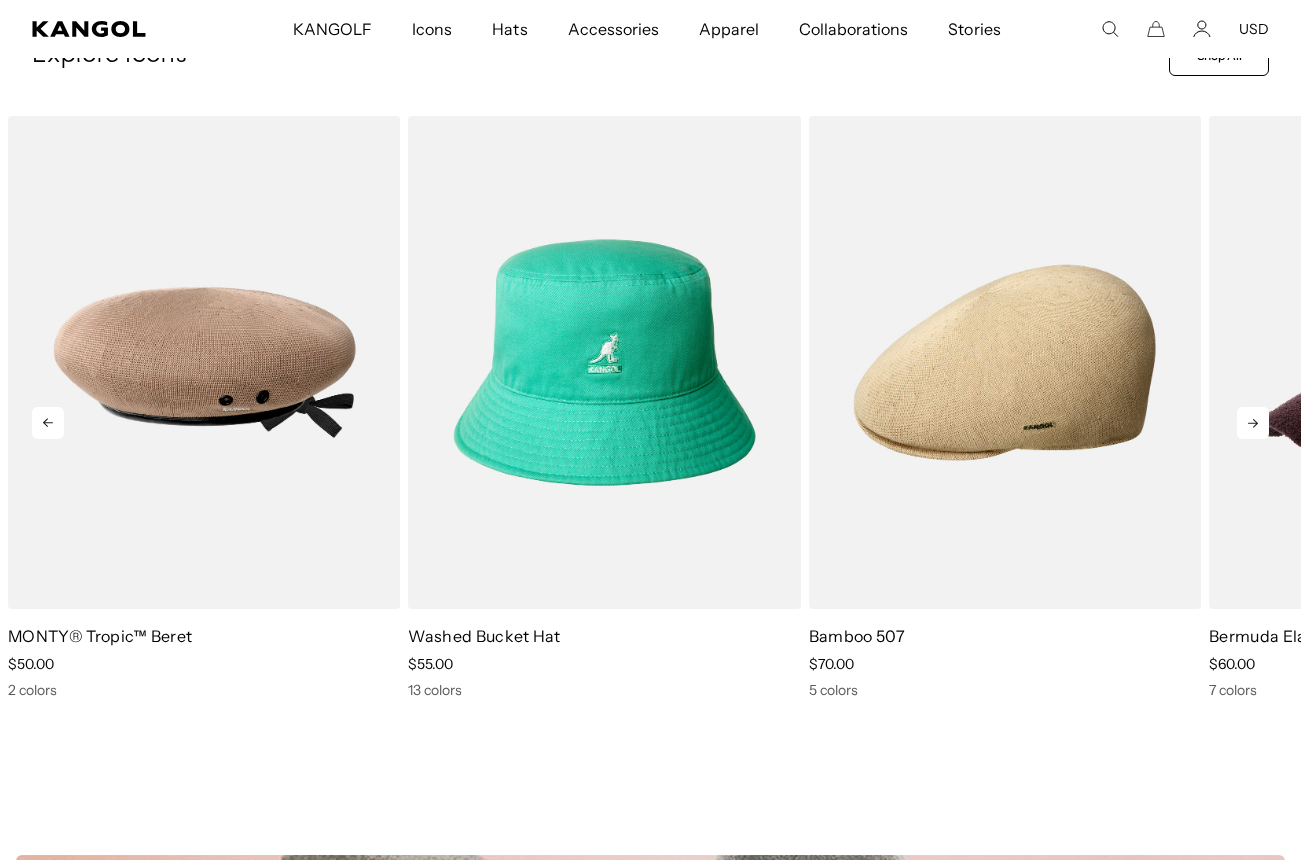 scroll, scrollTop: 0, scrollLeft: 0, axis: both 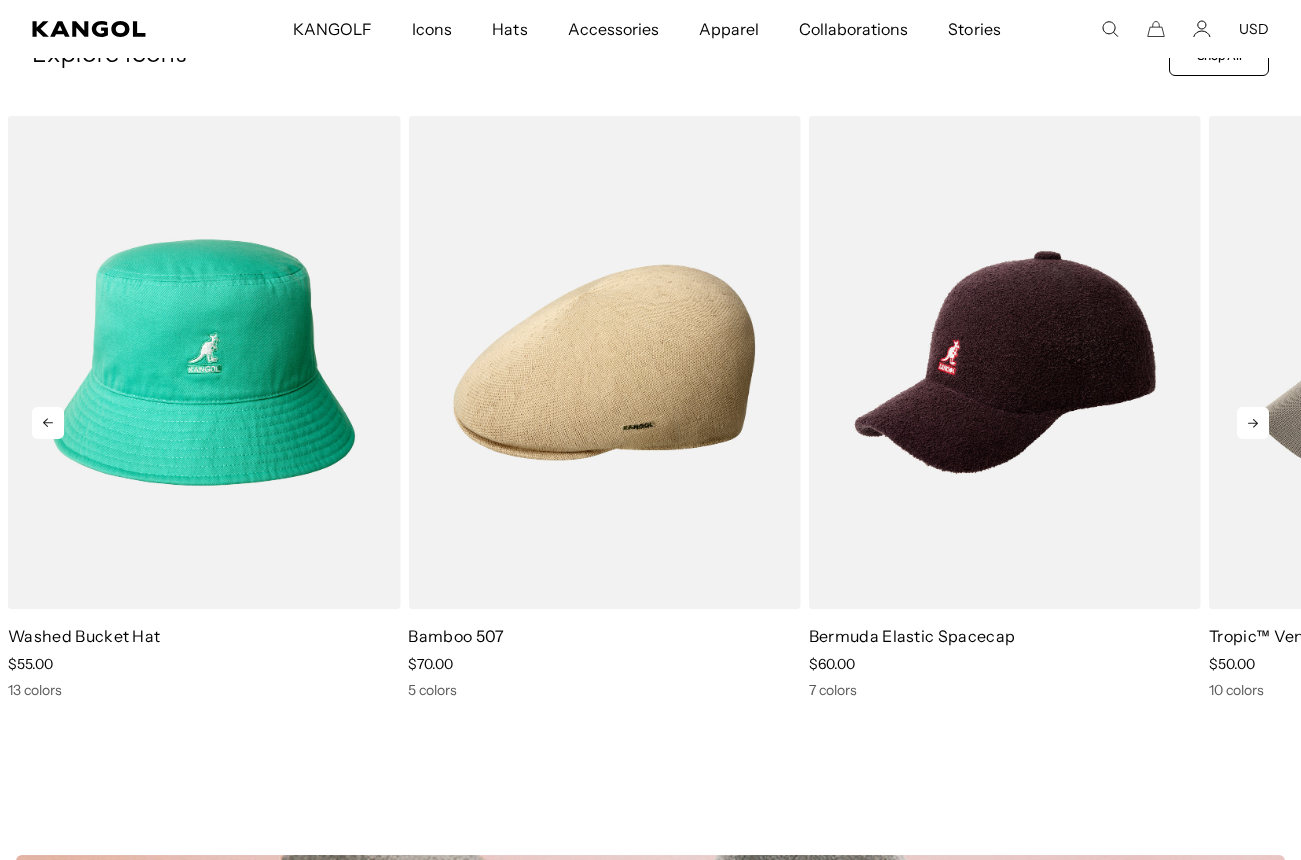 click 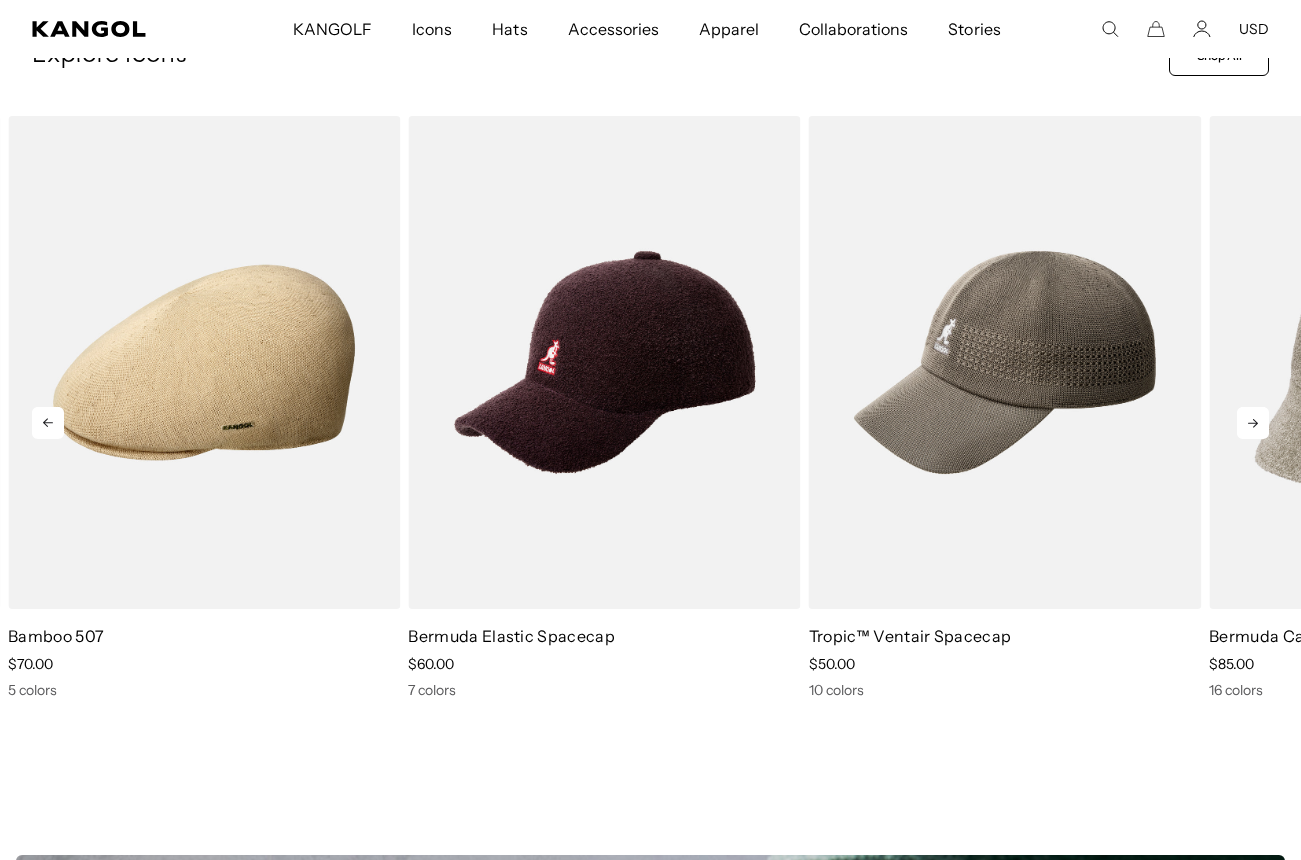 click 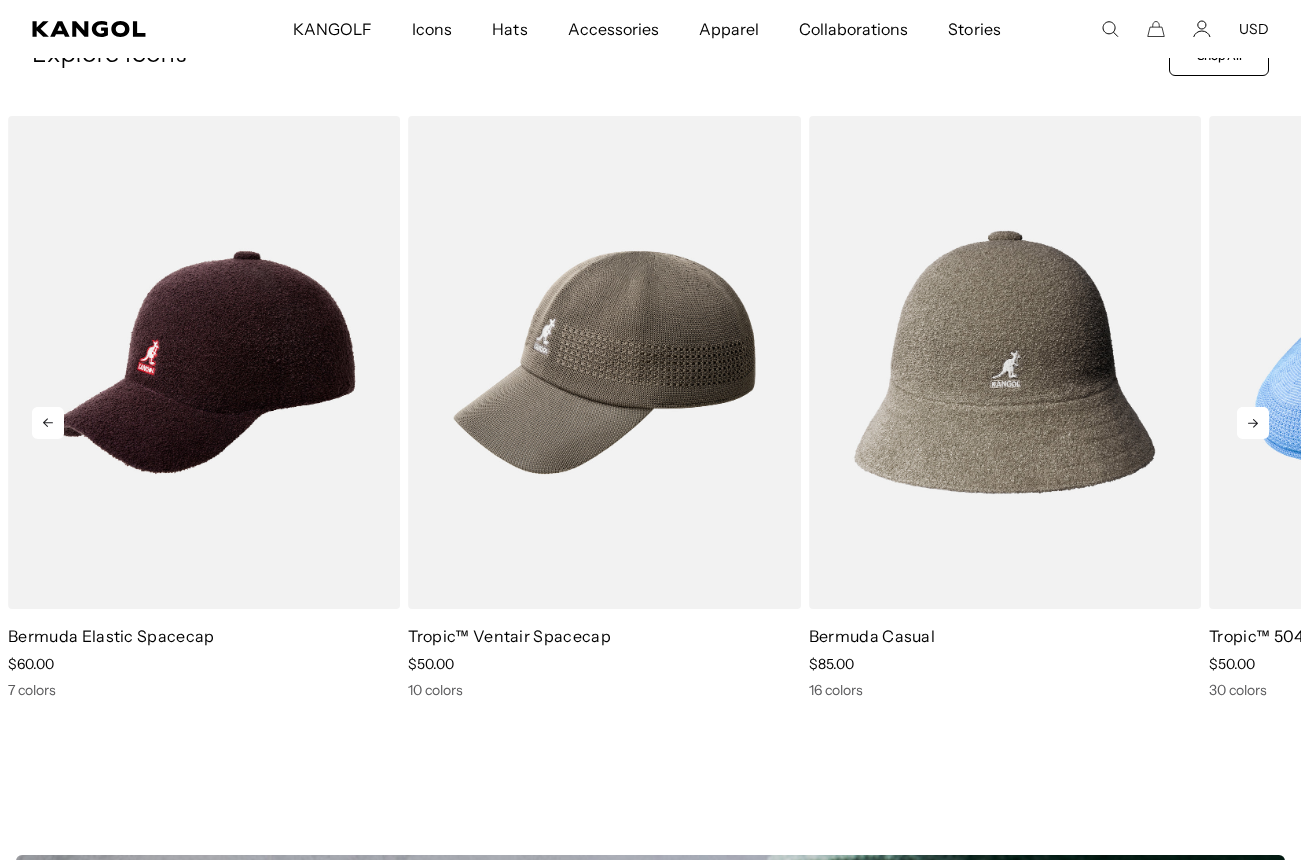click 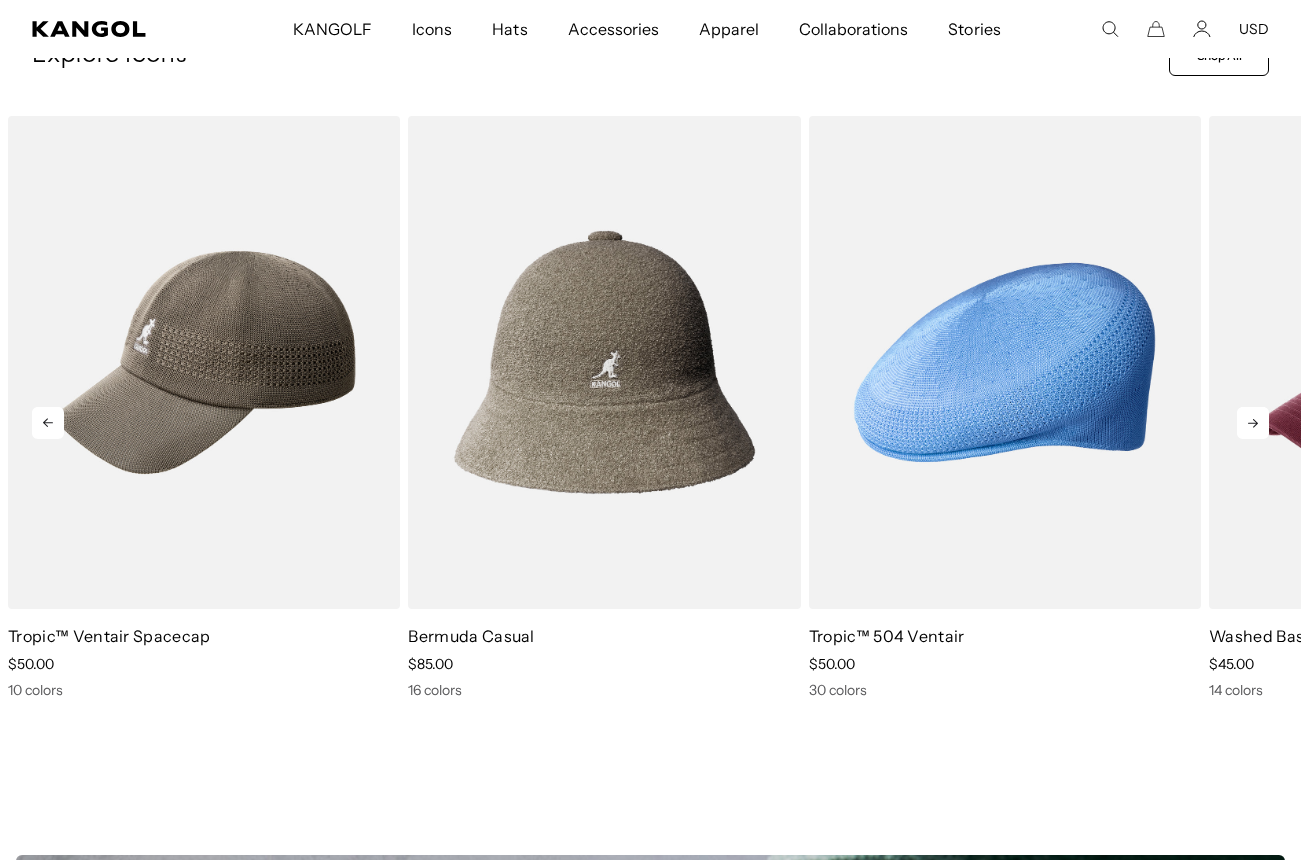 click 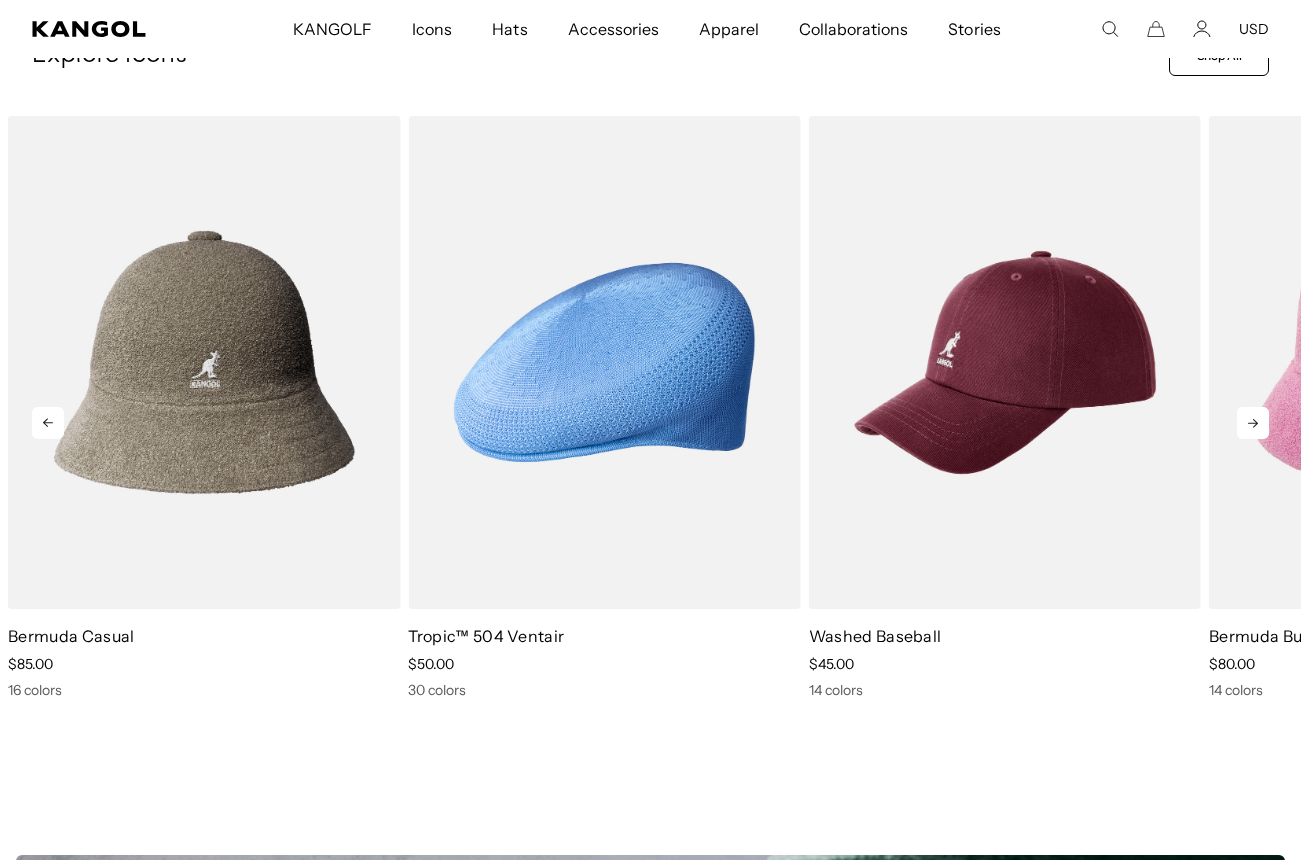 scroll, scrollTop: 0, scrollLeft: 412, axis: horizontal 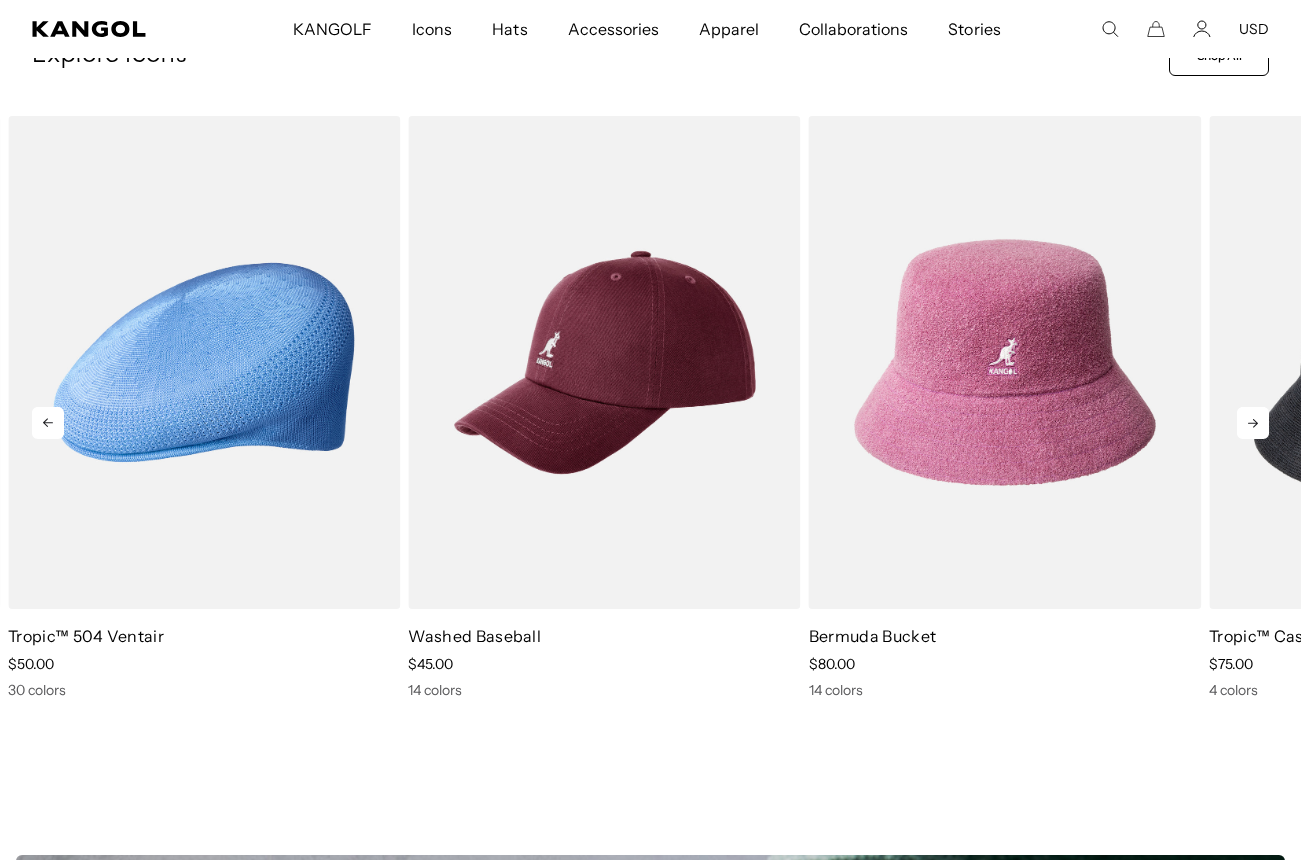 click 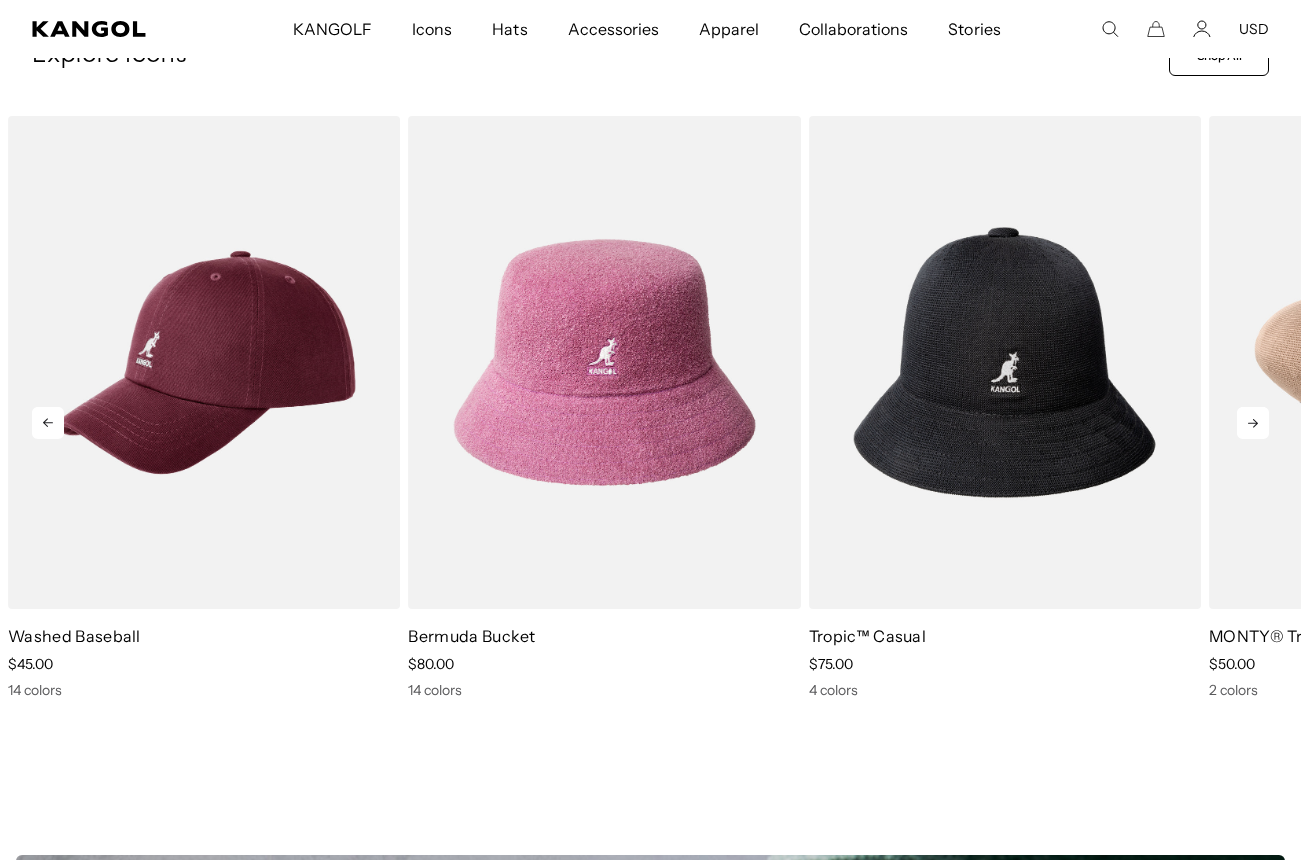 click 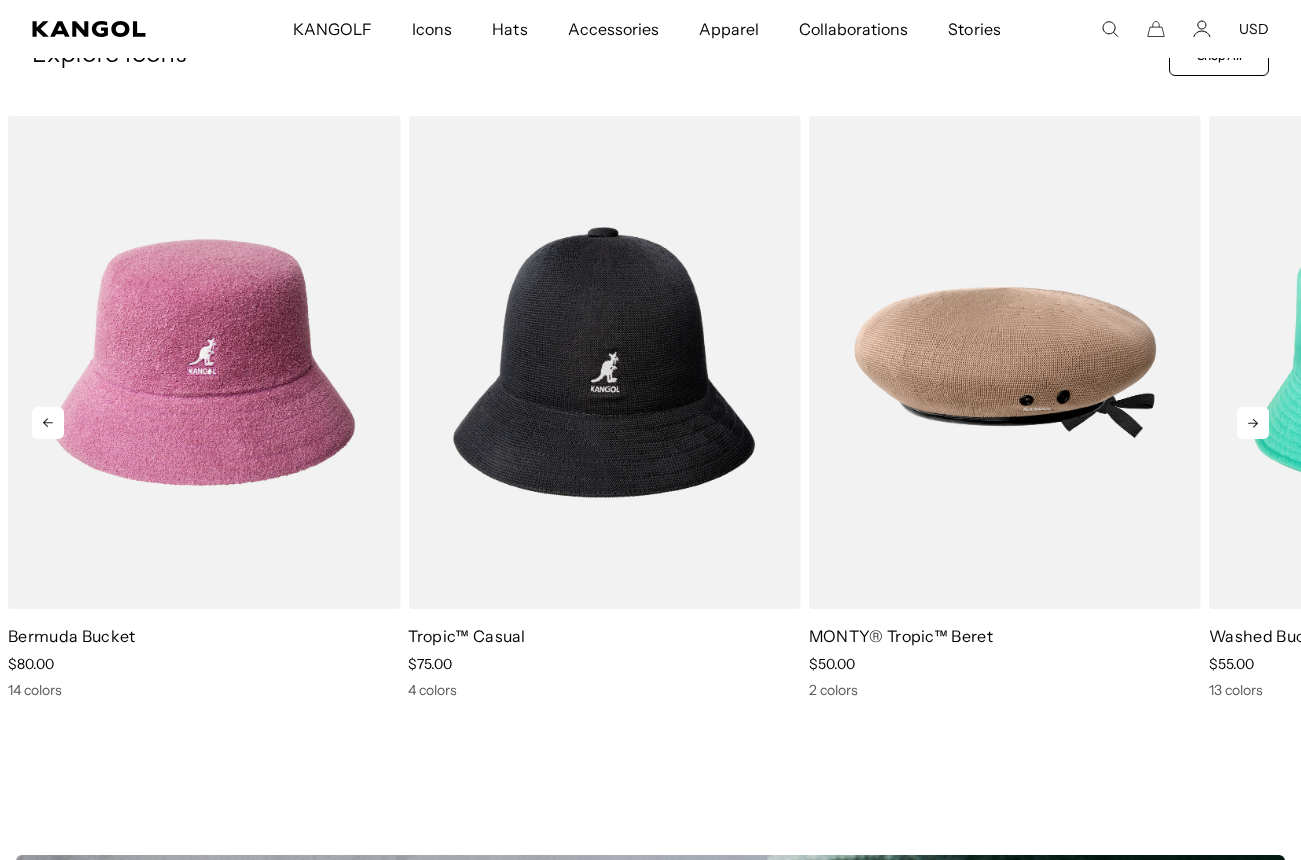 click 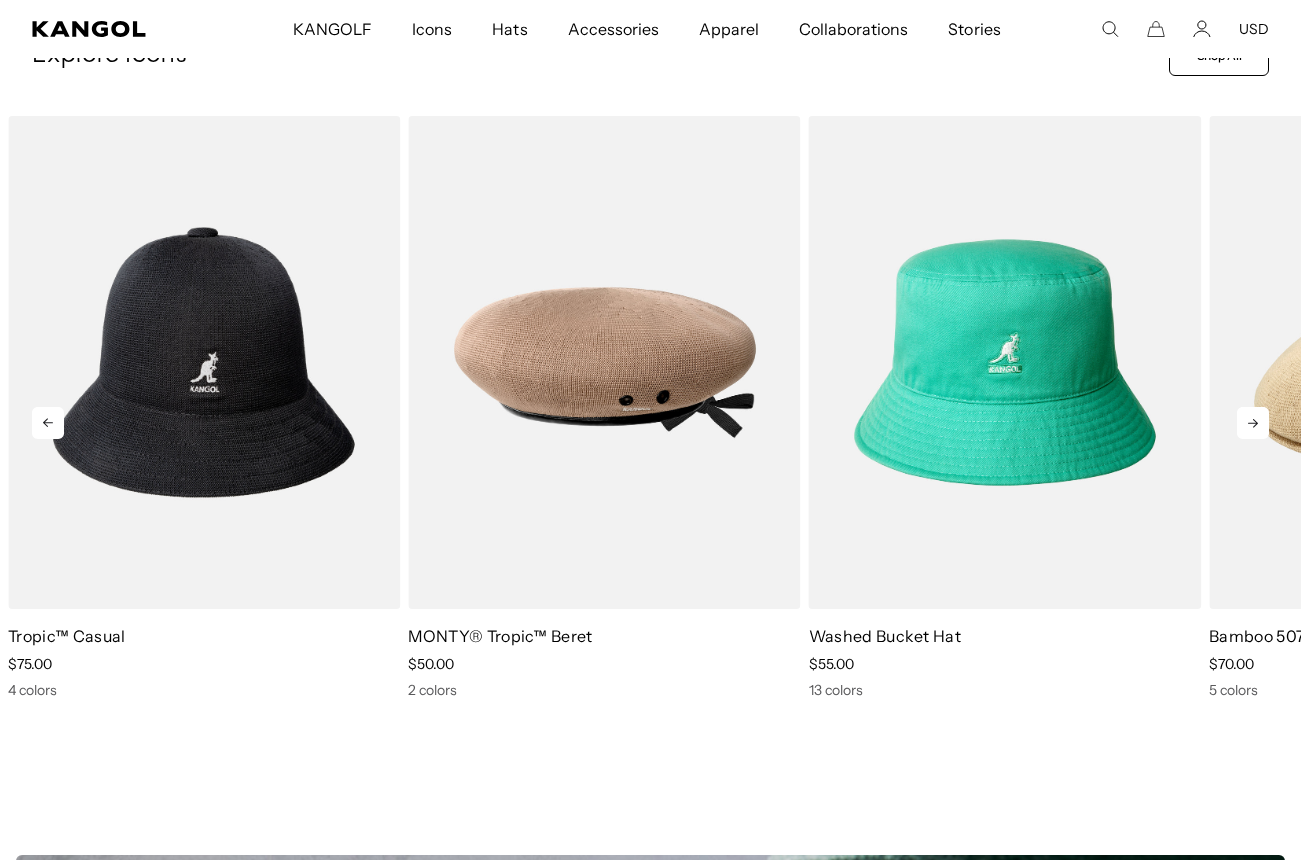 click 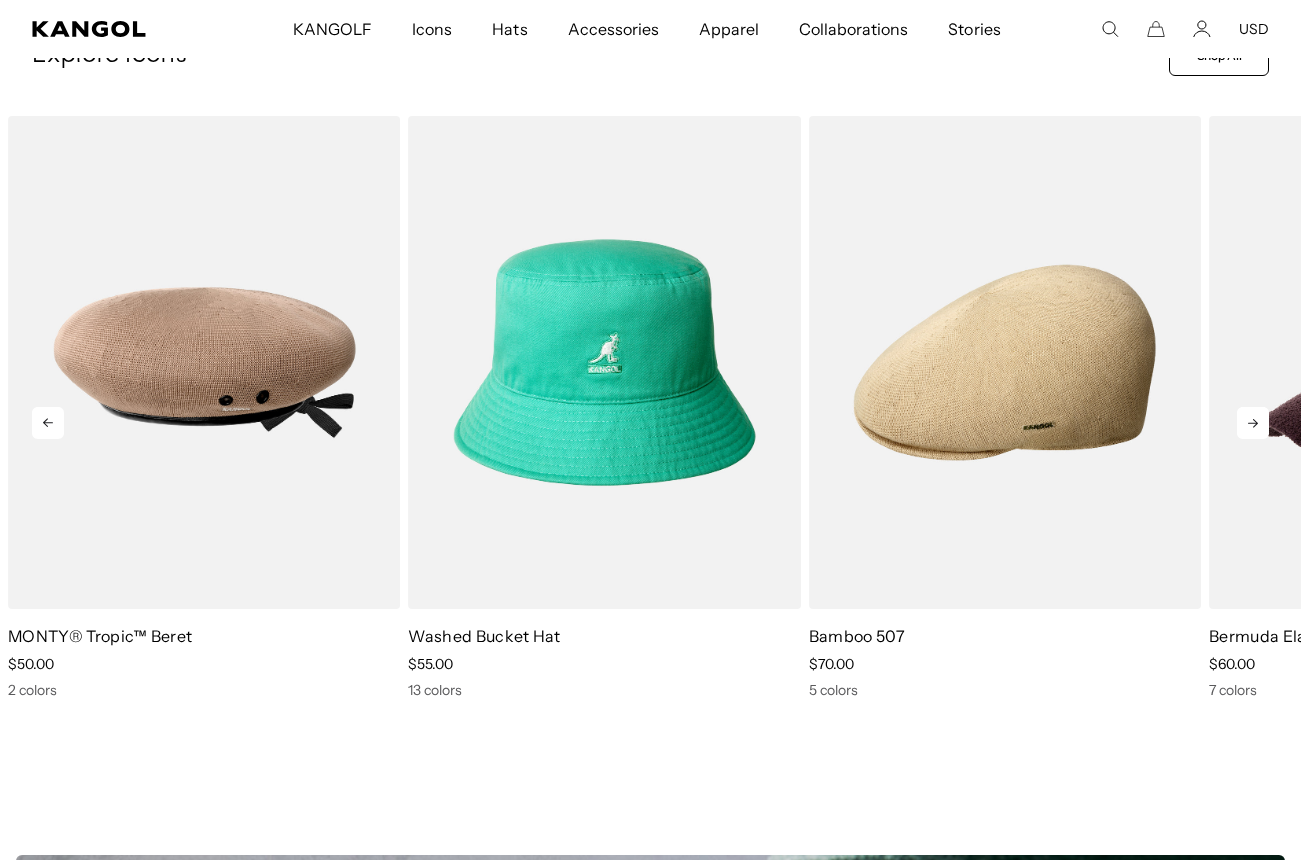 click 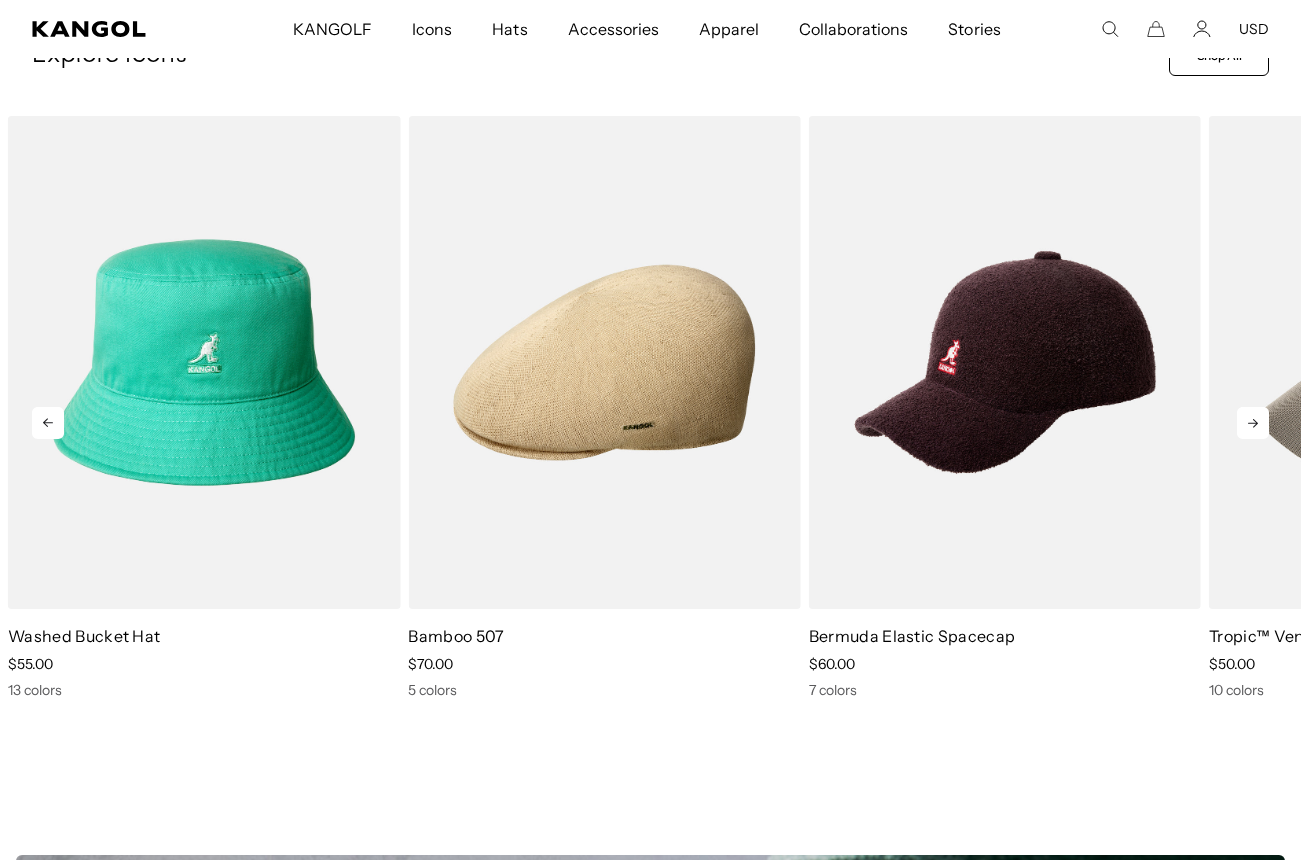 click 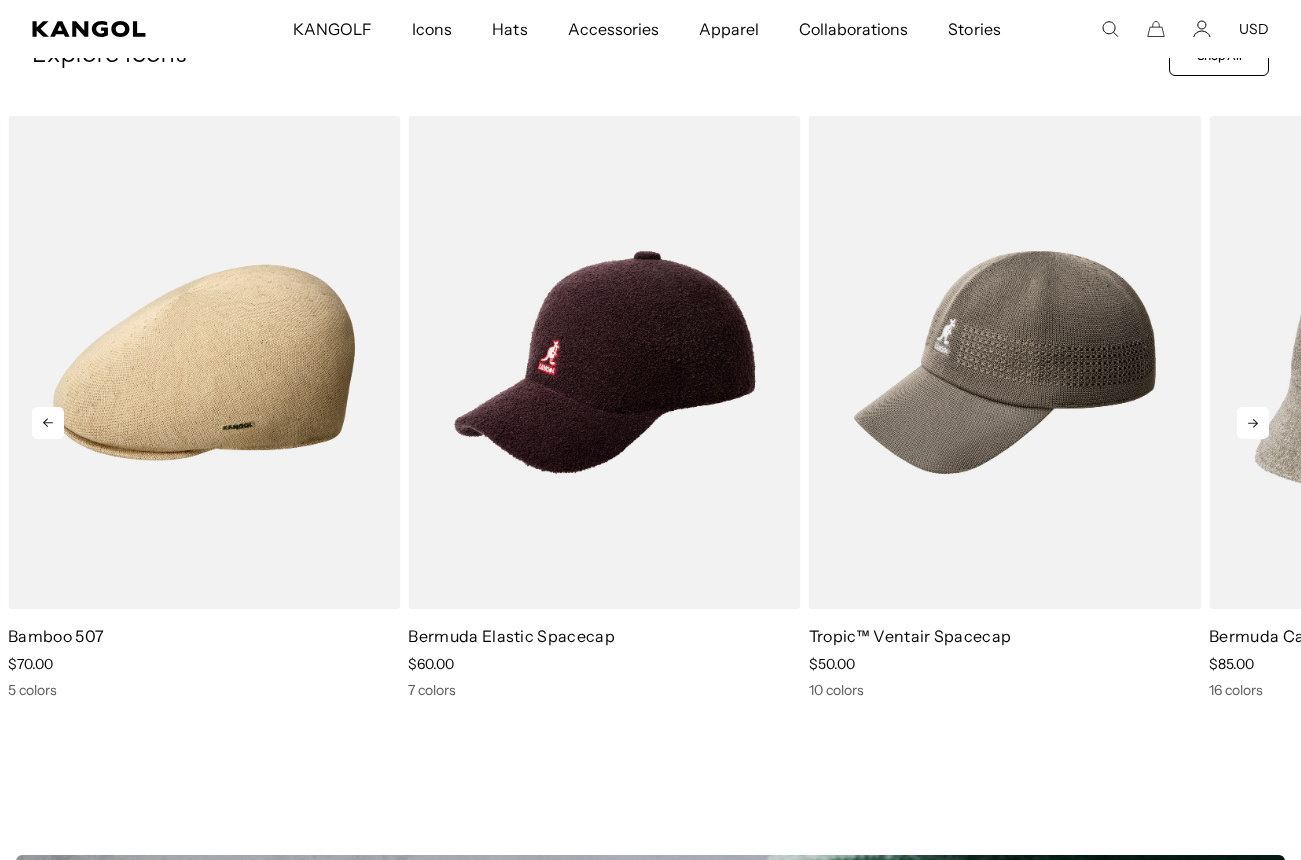 click 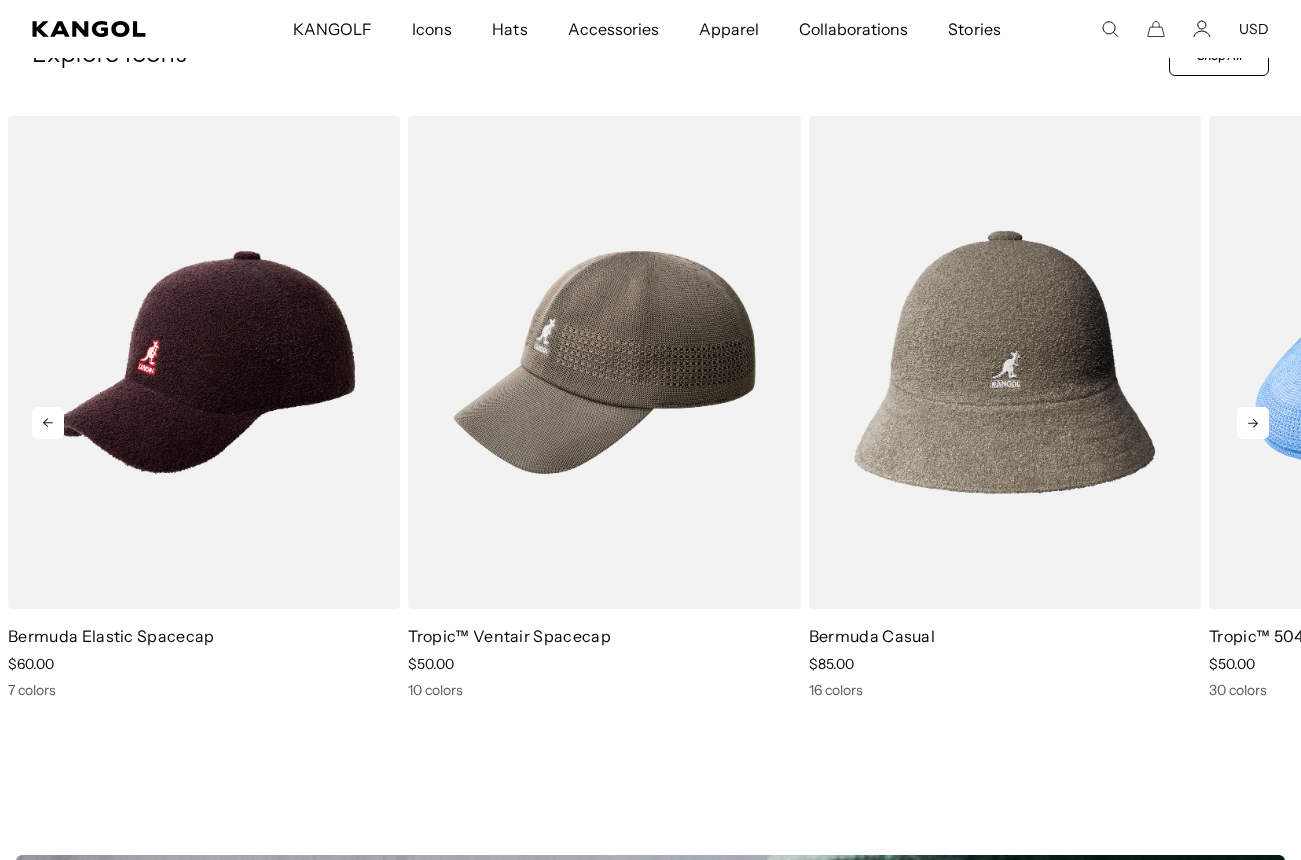 click 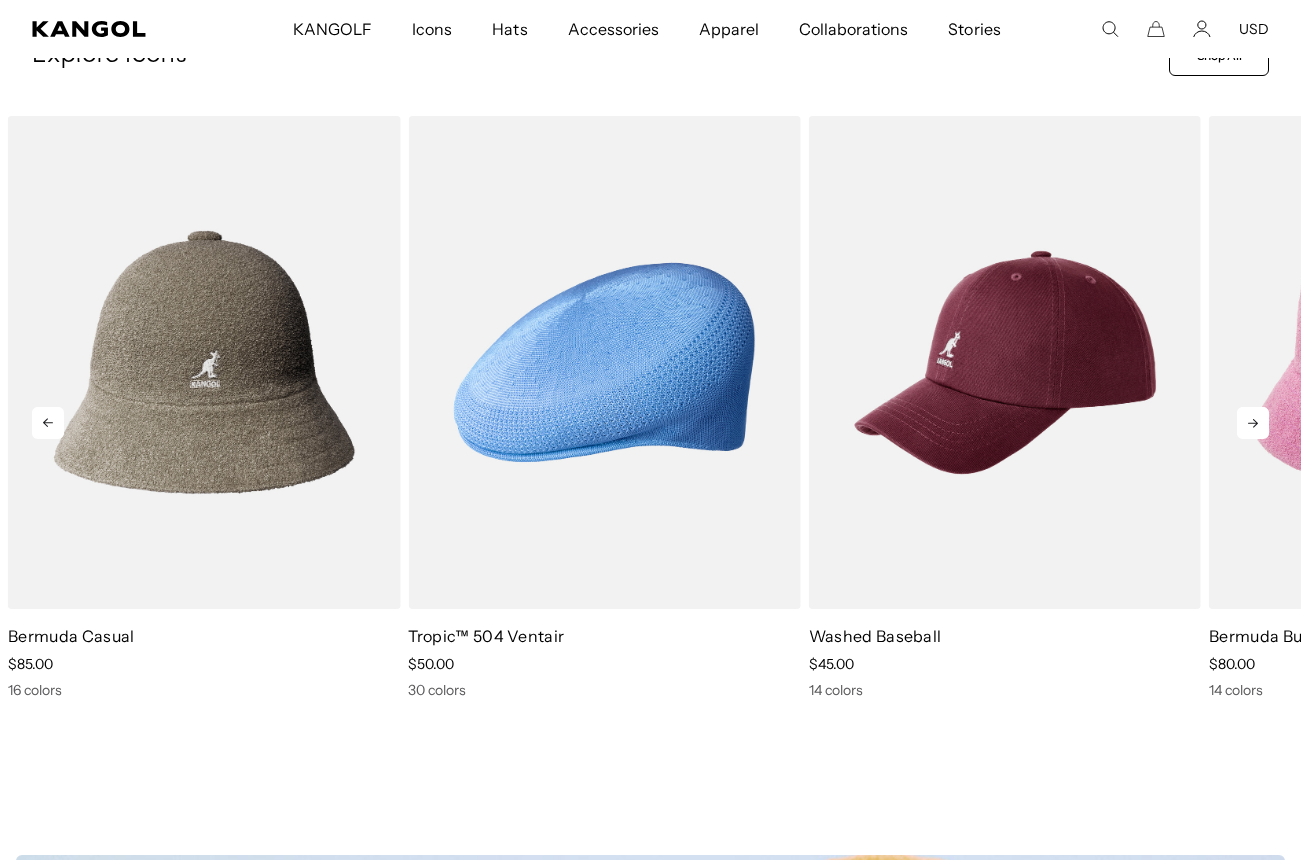 click 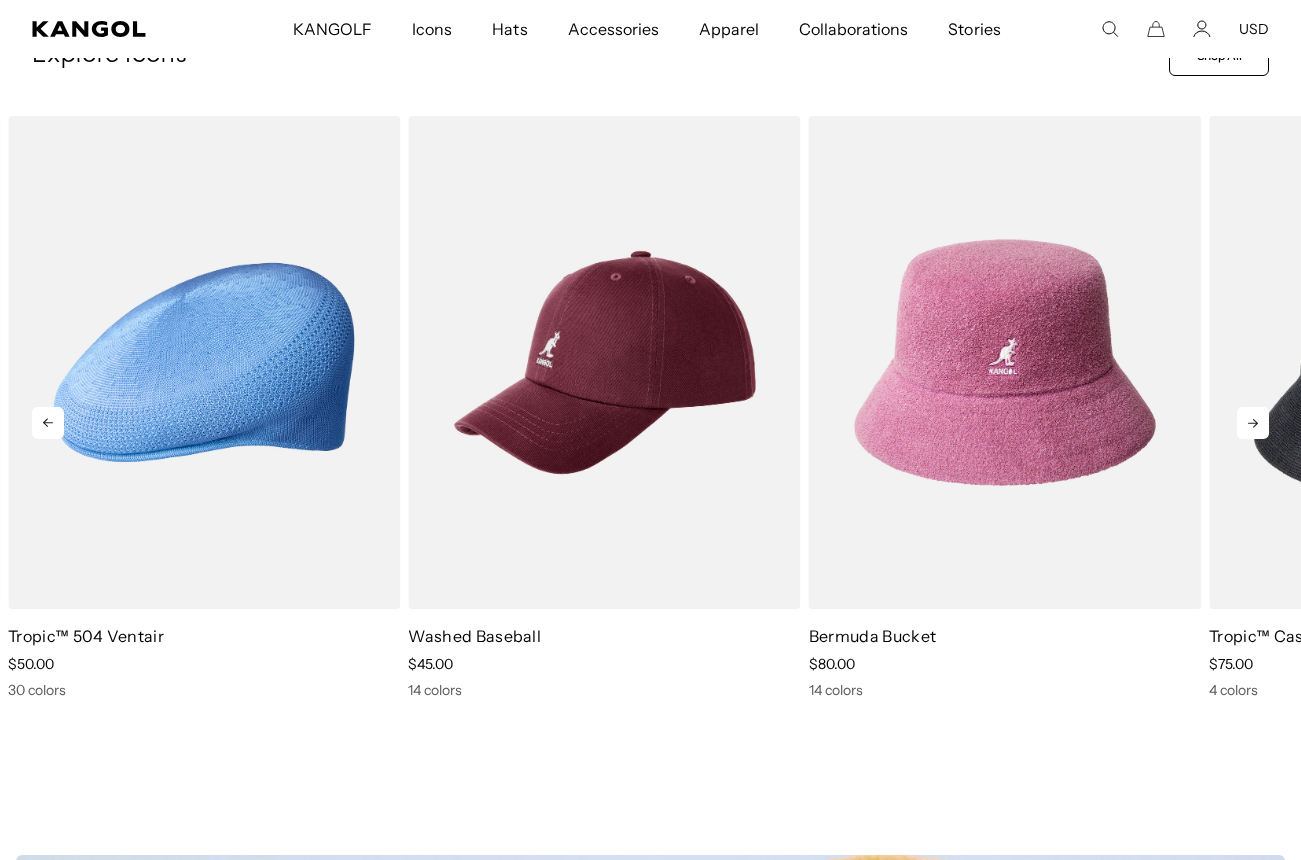 click 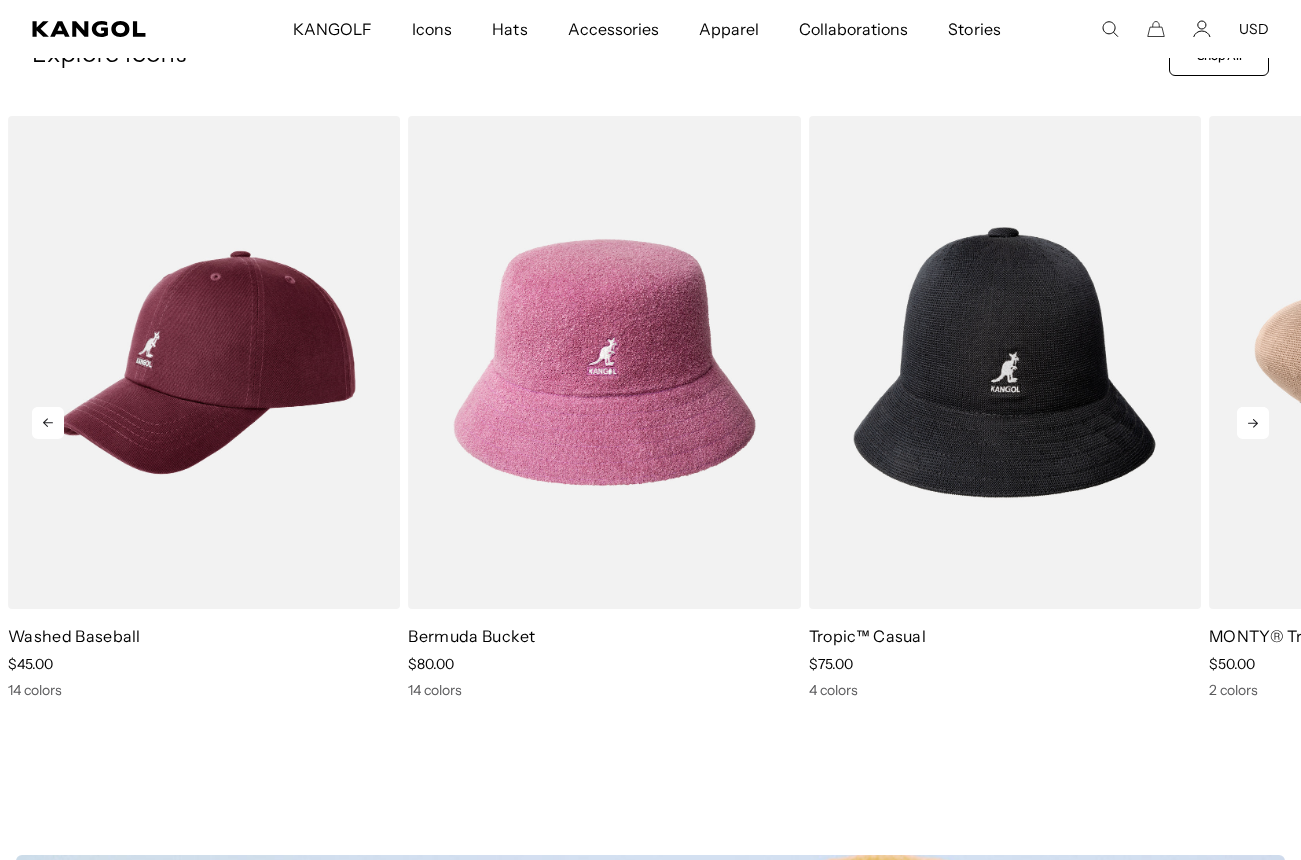 click 